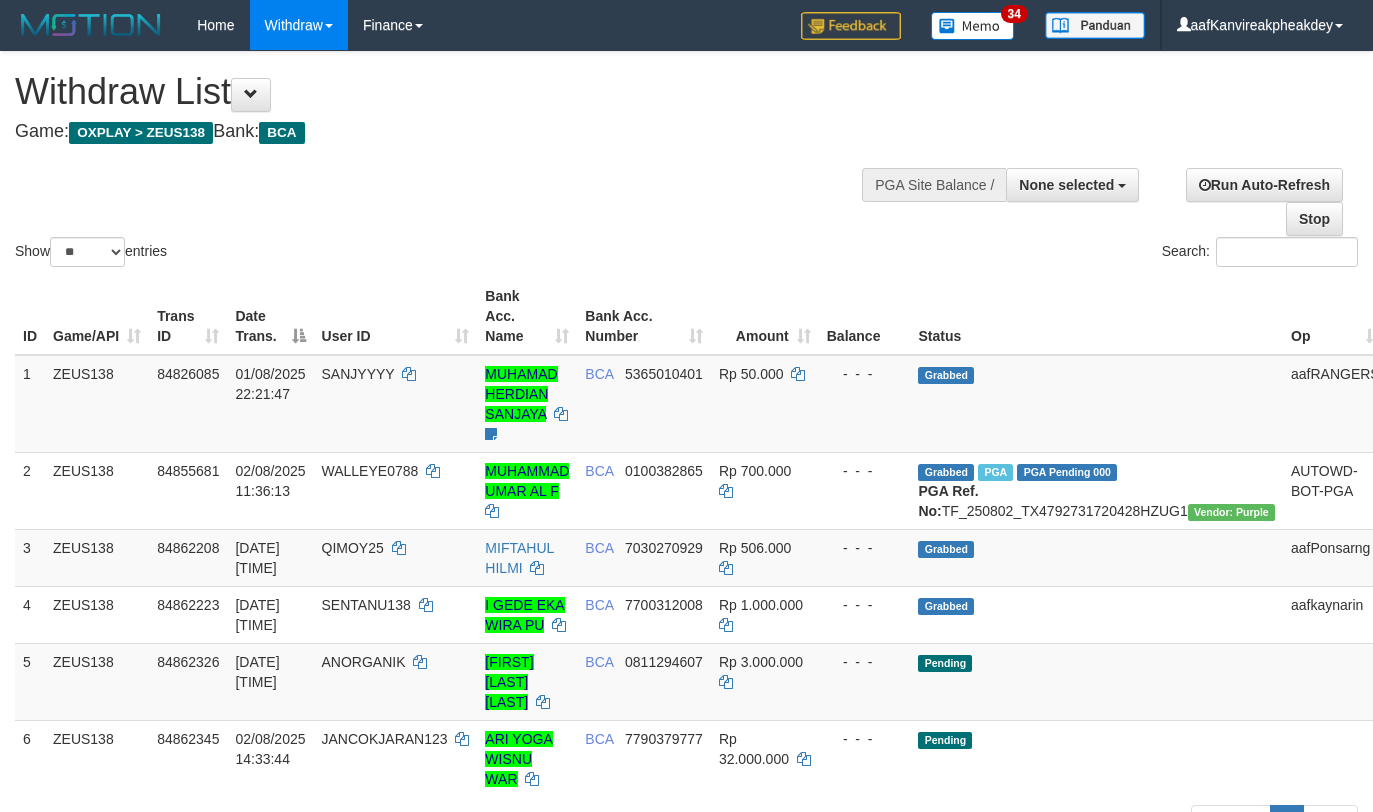 select 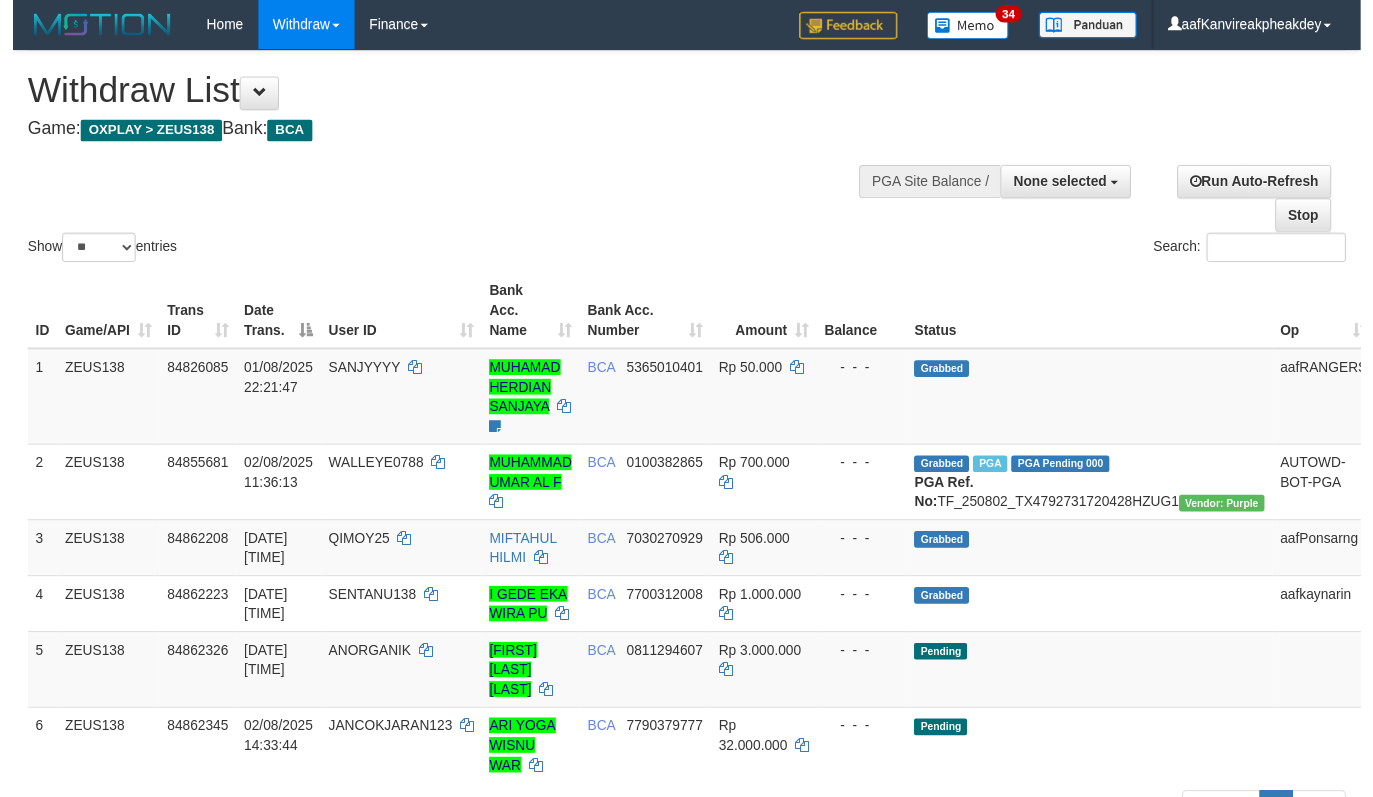 scroll, scrollTop: 0, scrollLeft: 0, axis: both 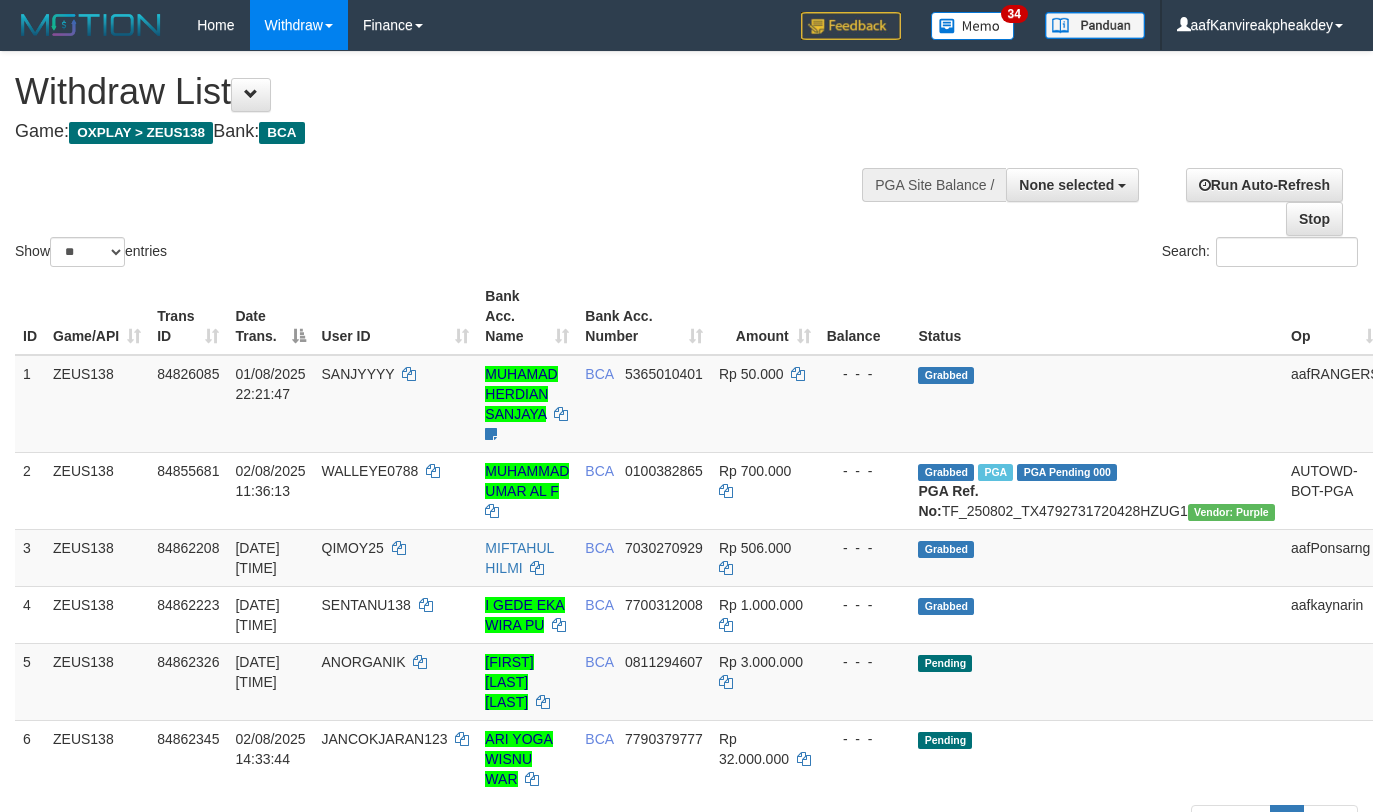 select 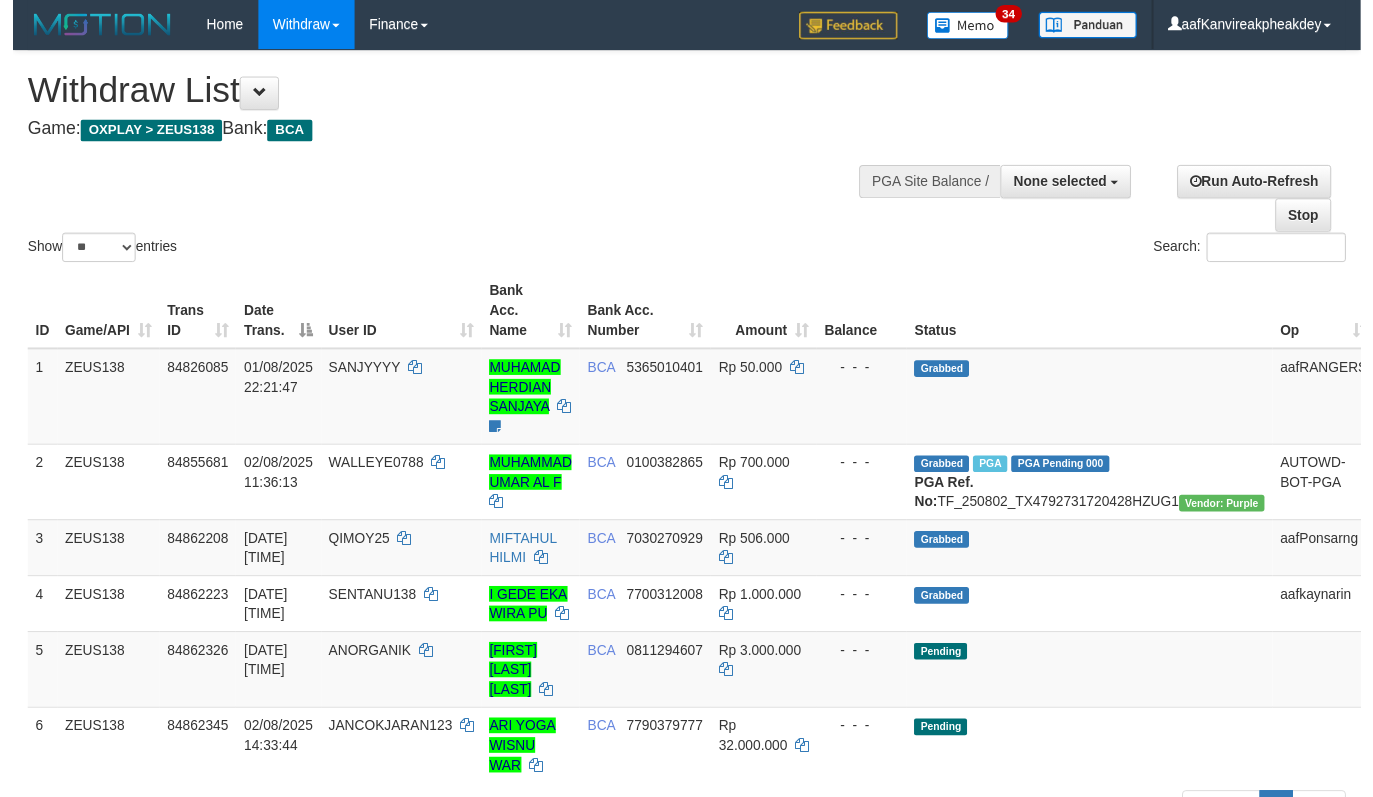 scroll, scrollTop: 0, scrollLeft: 0, axis: both 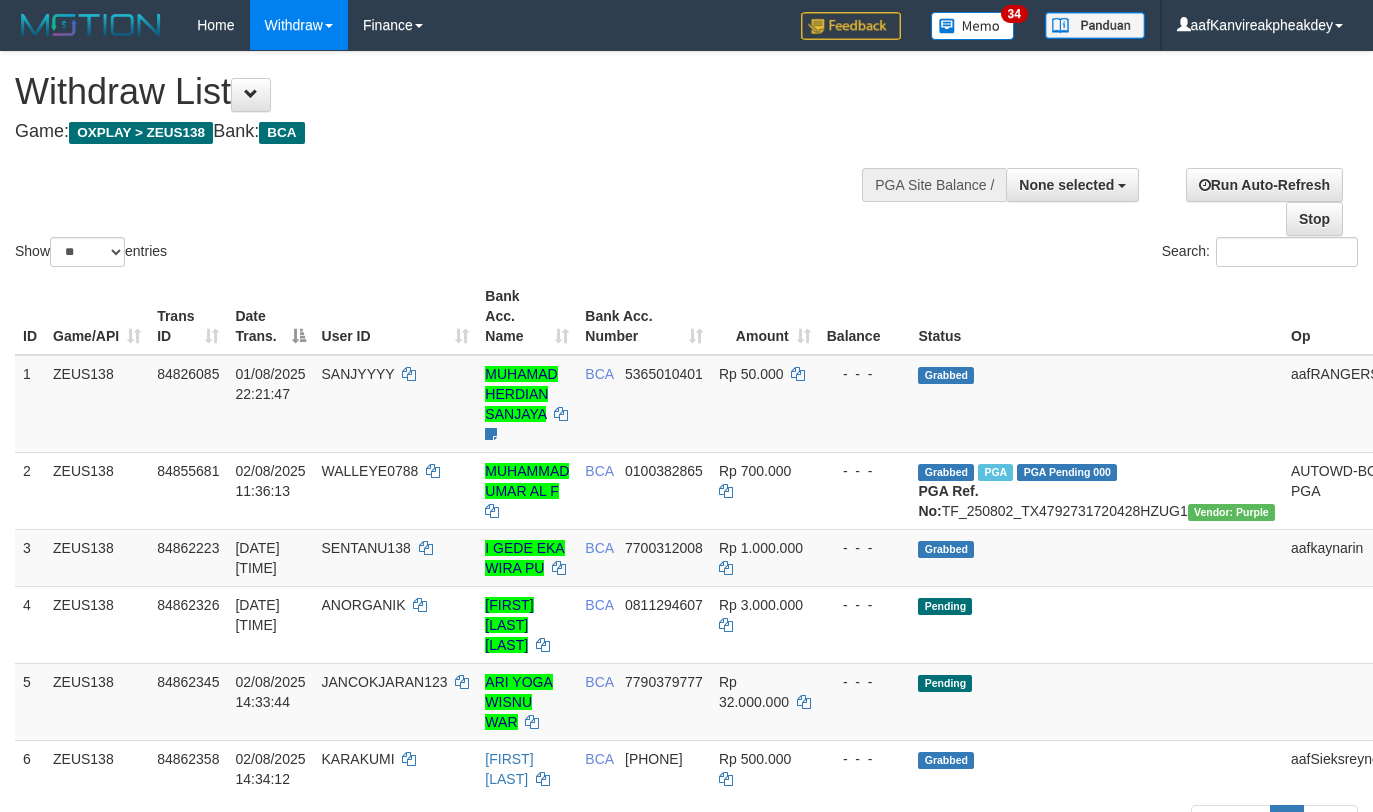 select 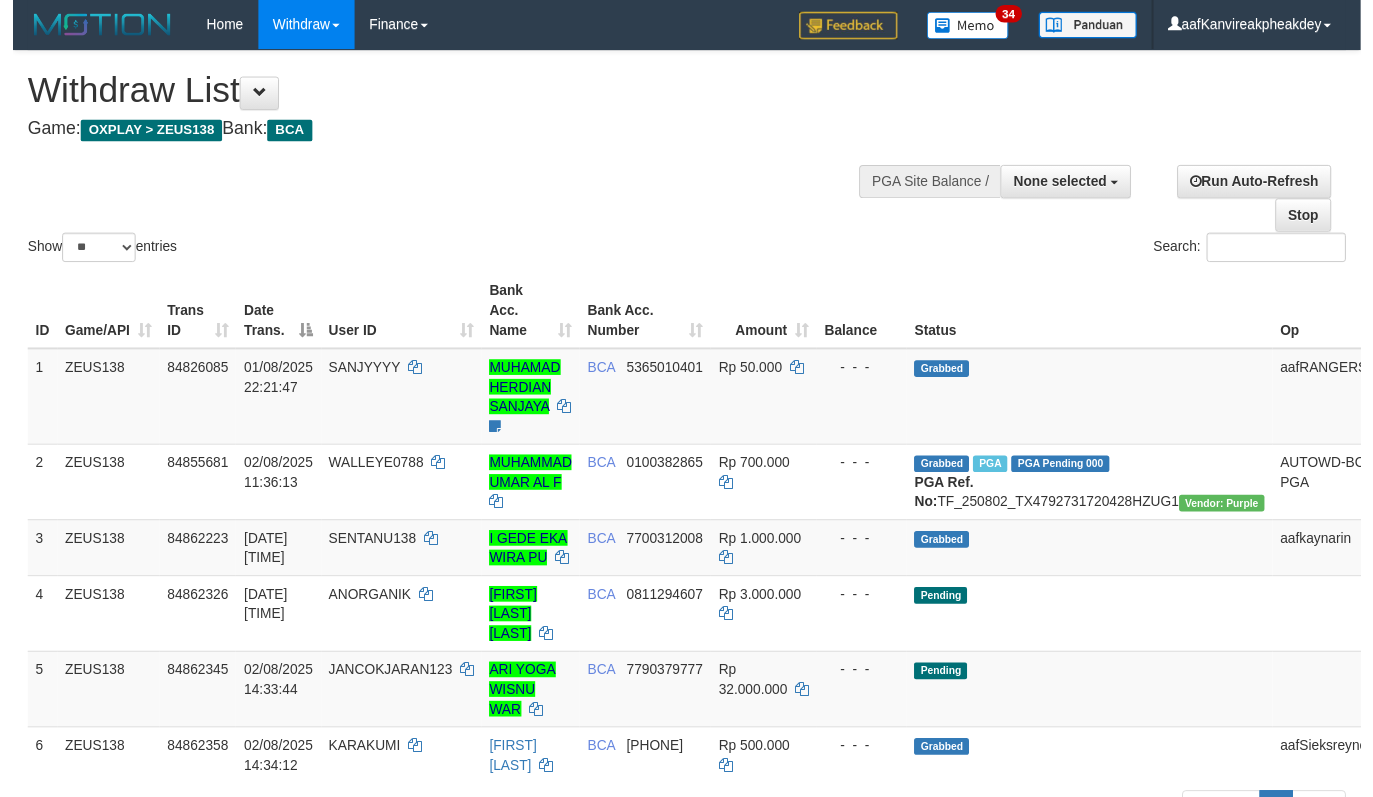 scroll, scrollTop: 0, scrollLeft: 0, axis: both 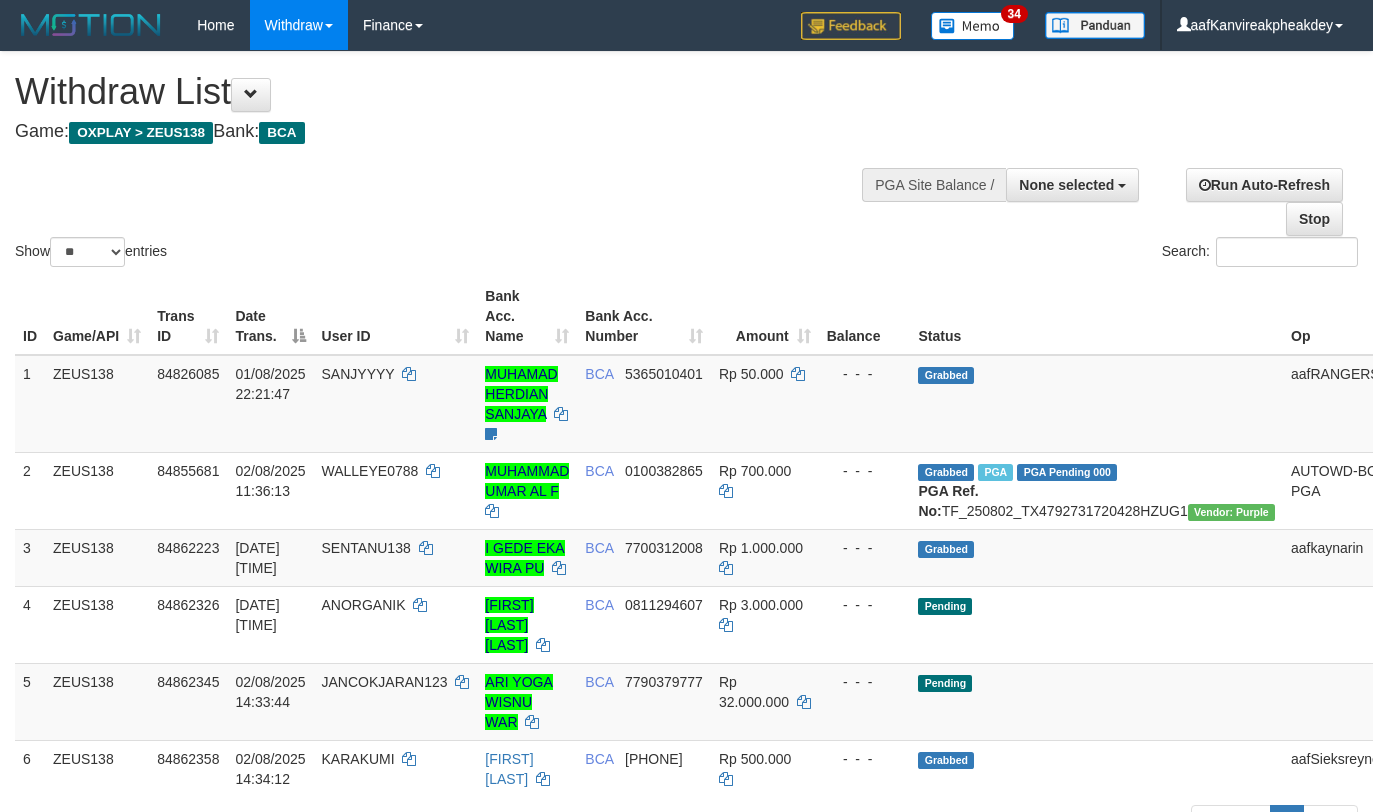 select 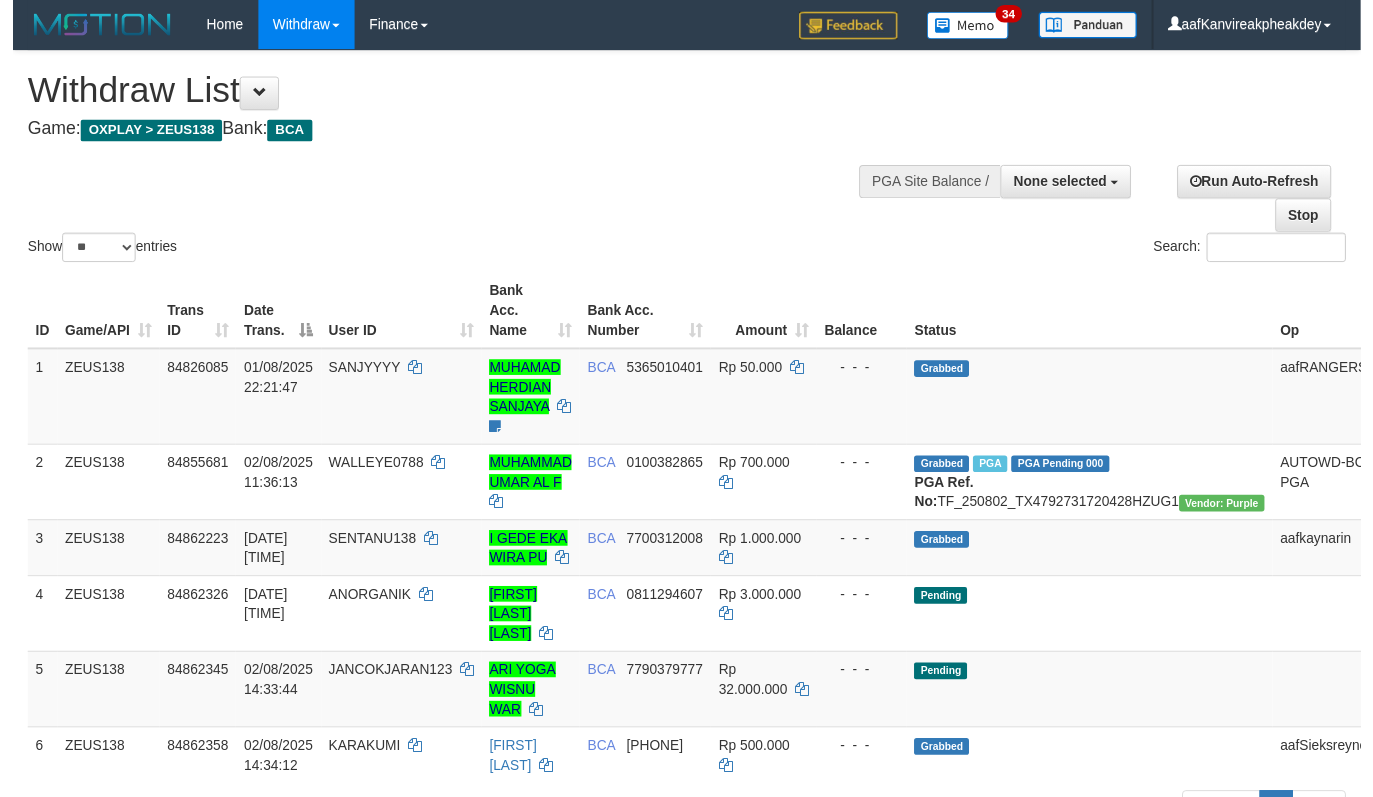 scroll, scrollTop: 0, scrollLeft: 0, axis: both 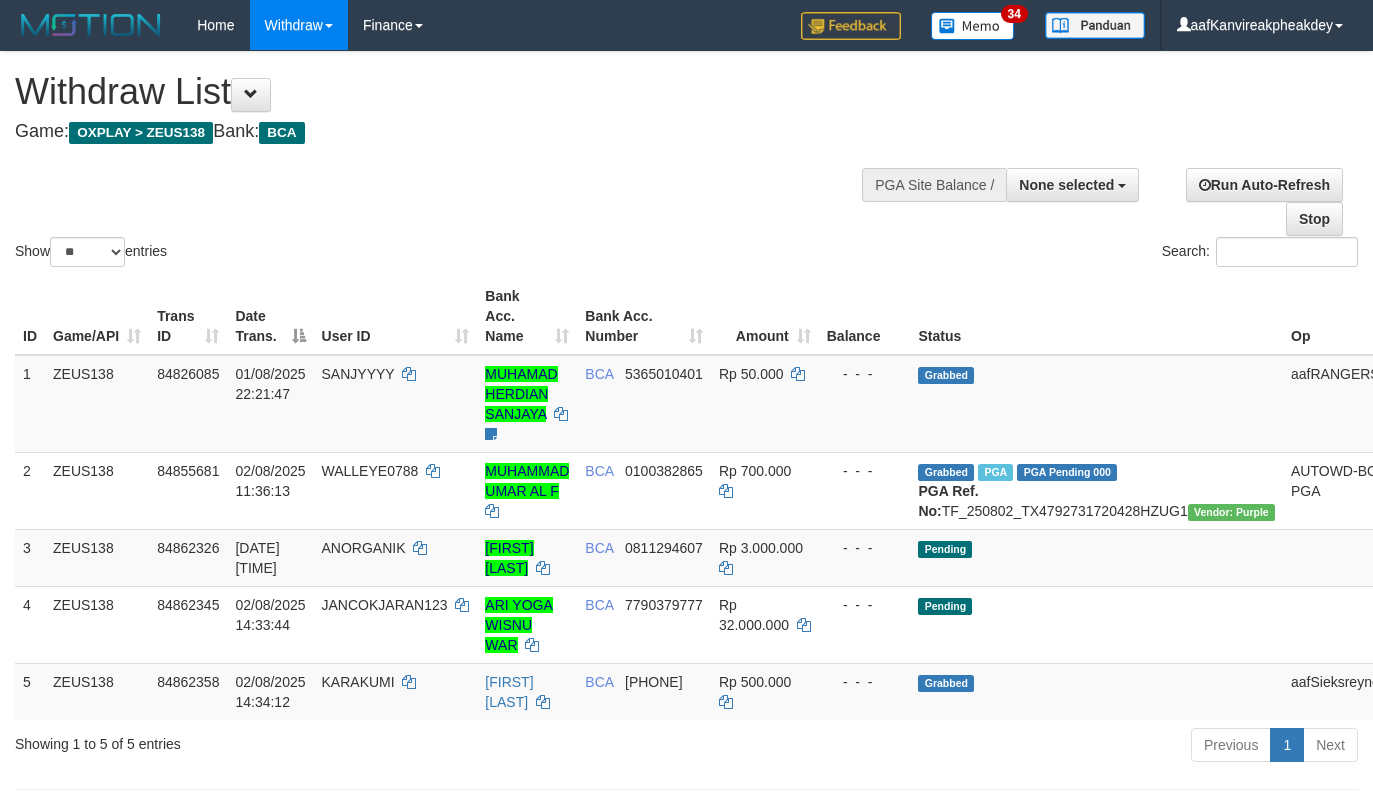 select 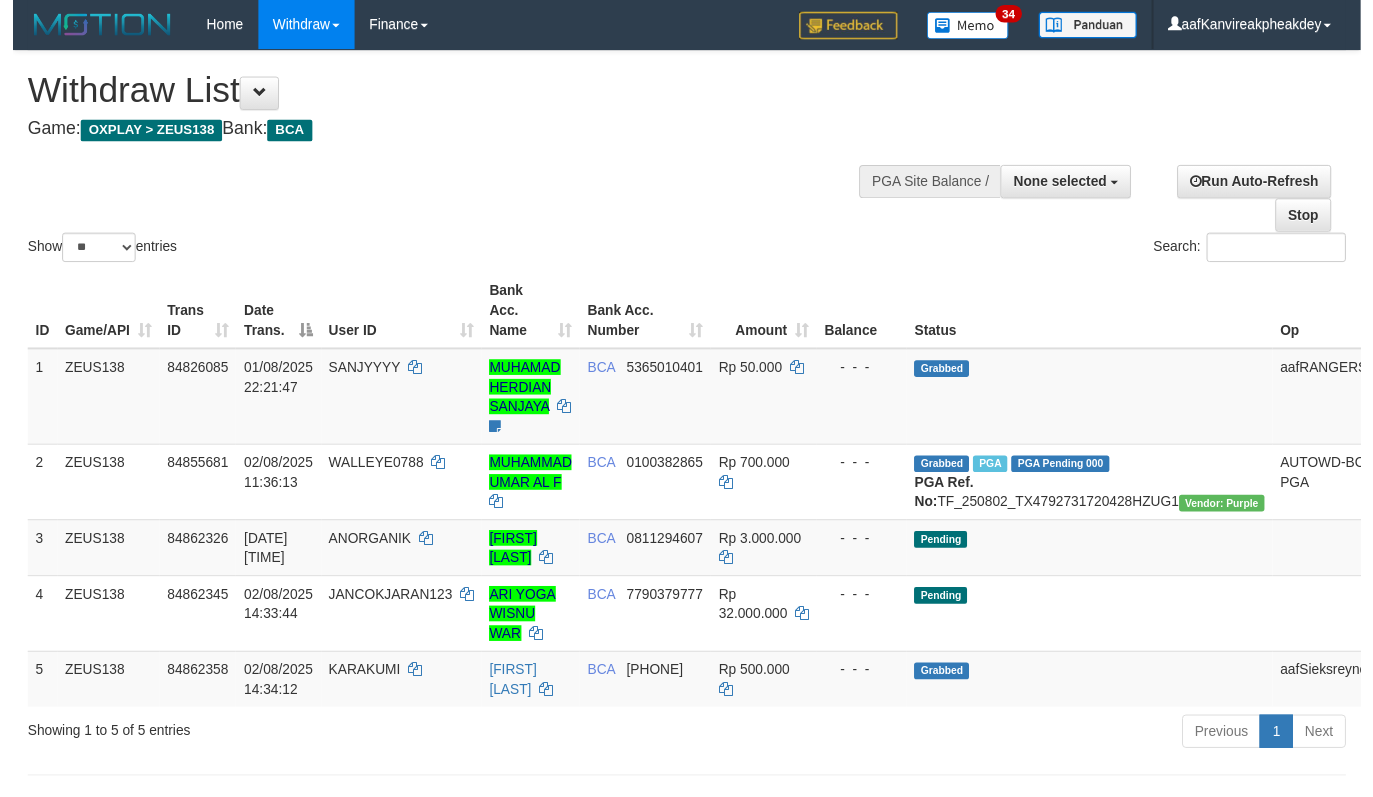 scroll, scrollTop: 0, scrollLeft: 0, axis: both 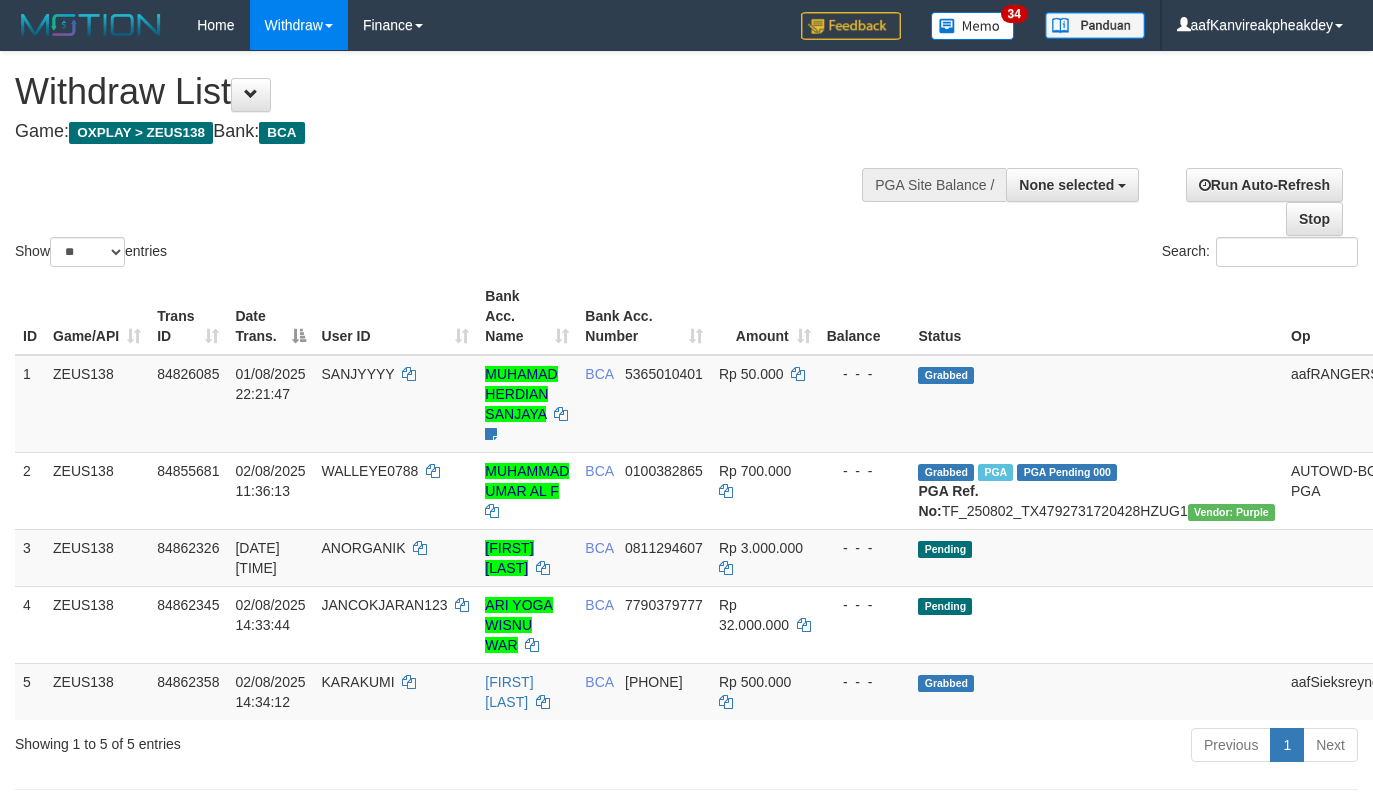 select 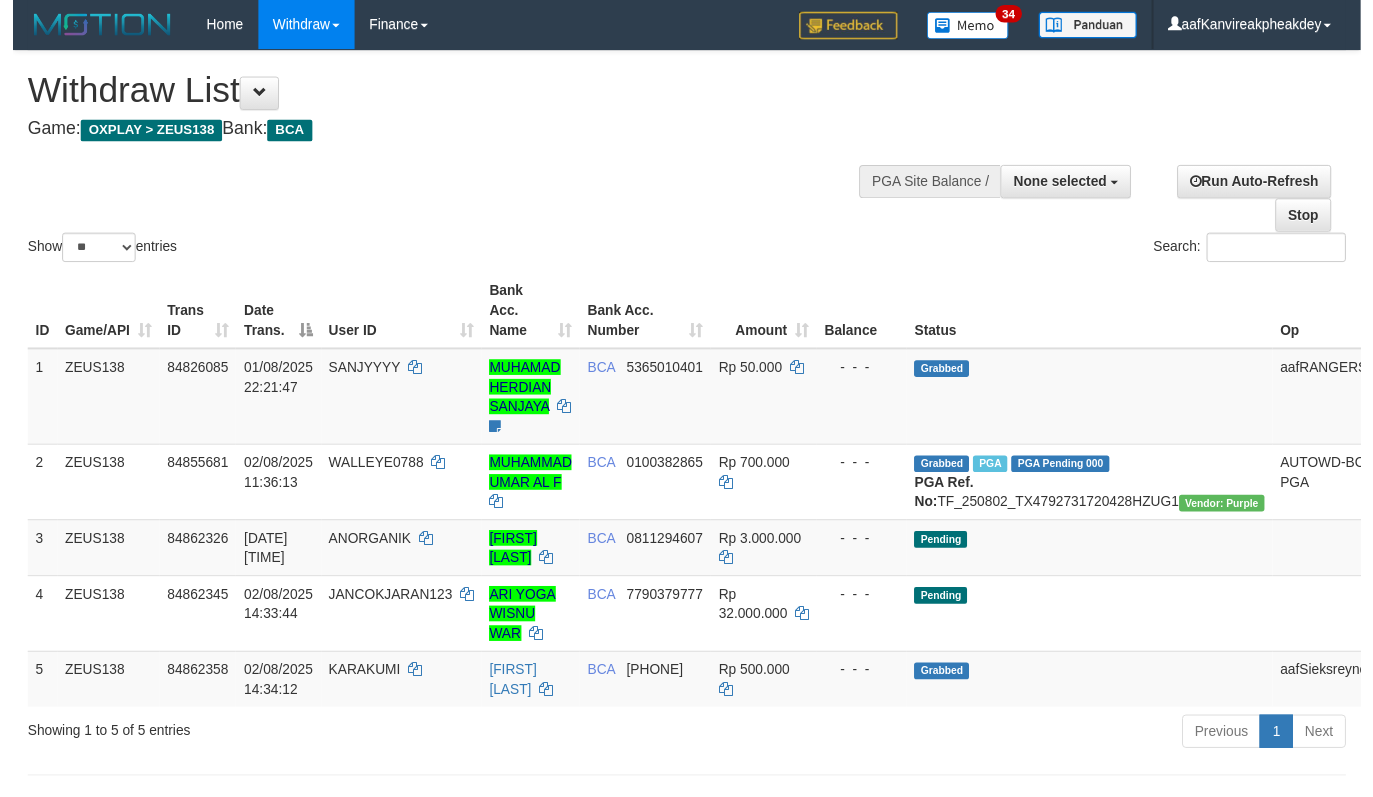 scroll, scrollTop: 0, scrollLeft: 0, axis: both 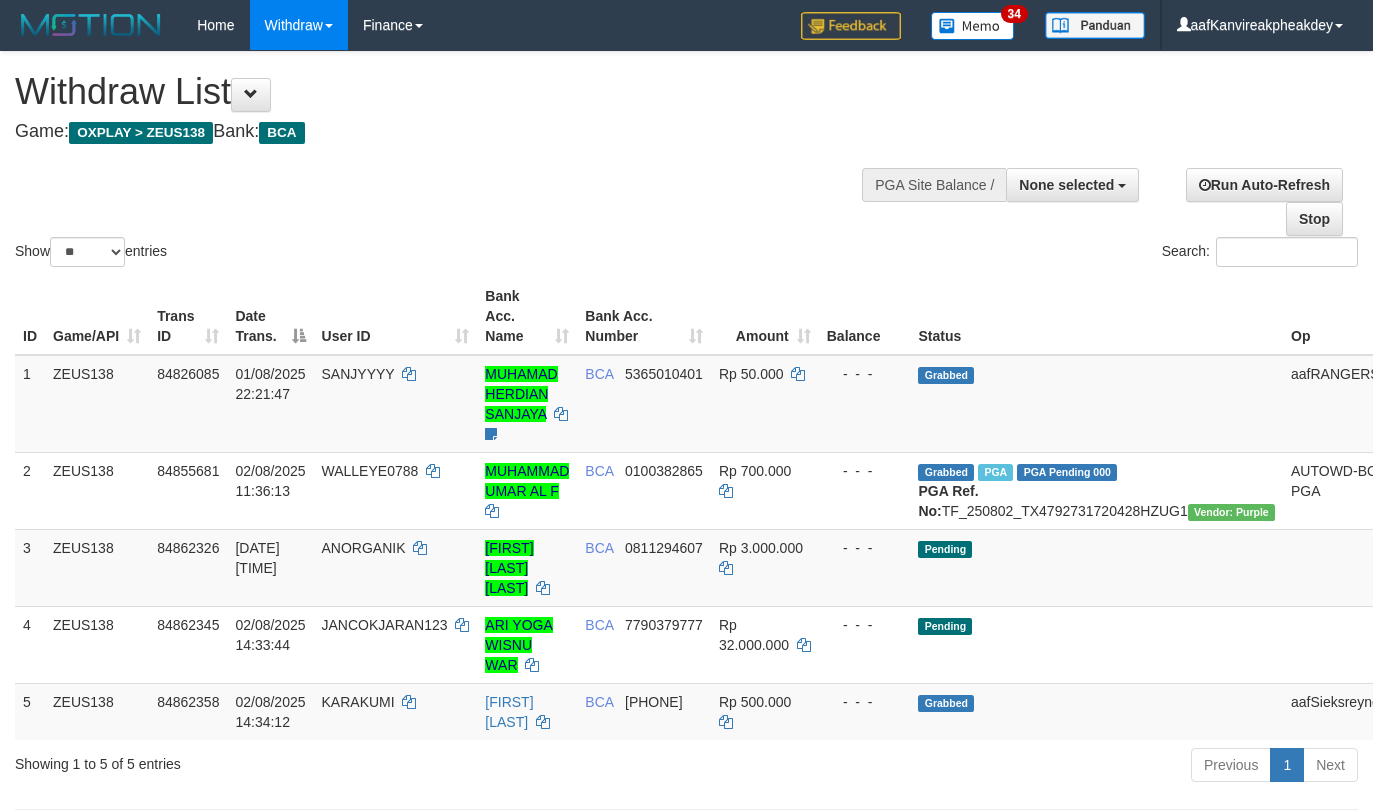 select 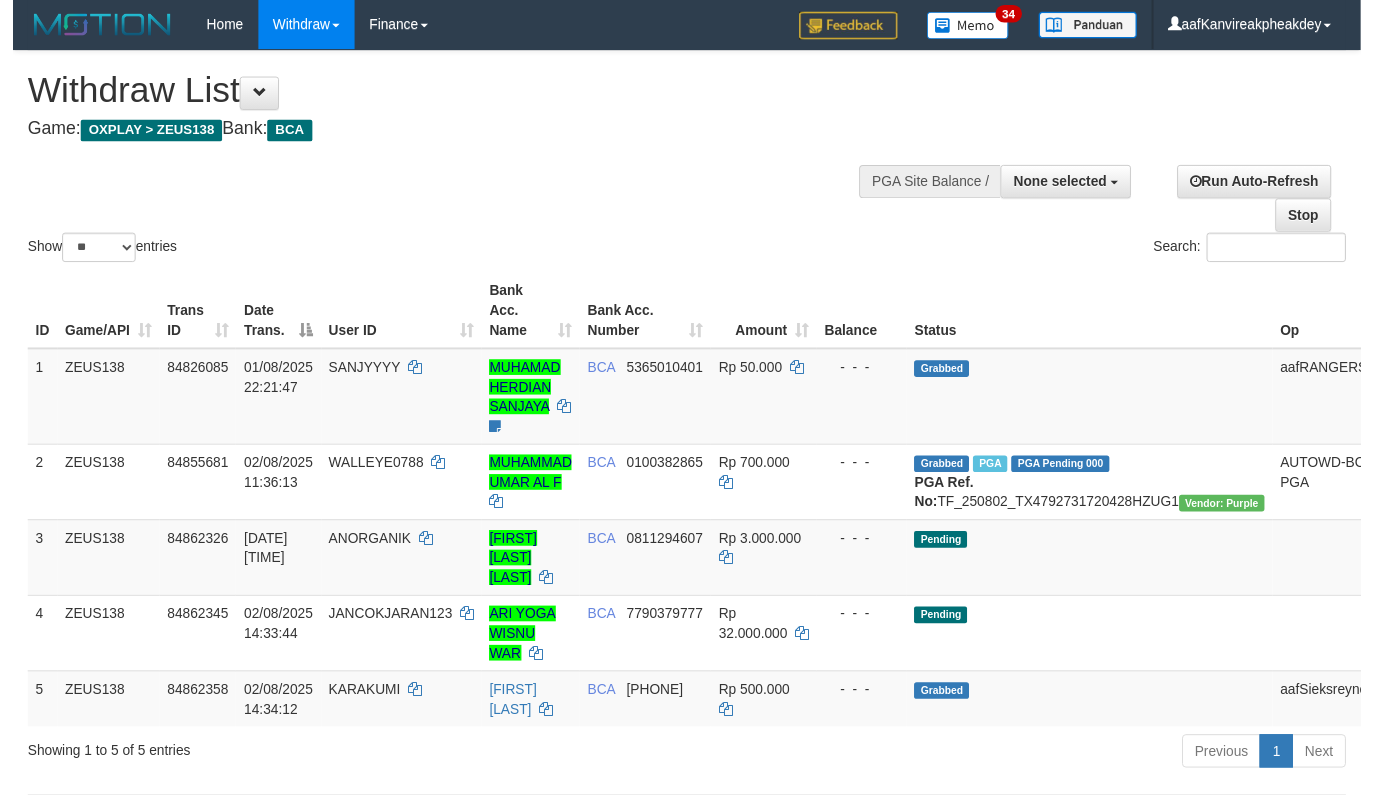 scroll, scrollTop: 0, scrollLeft: 0, axis: both 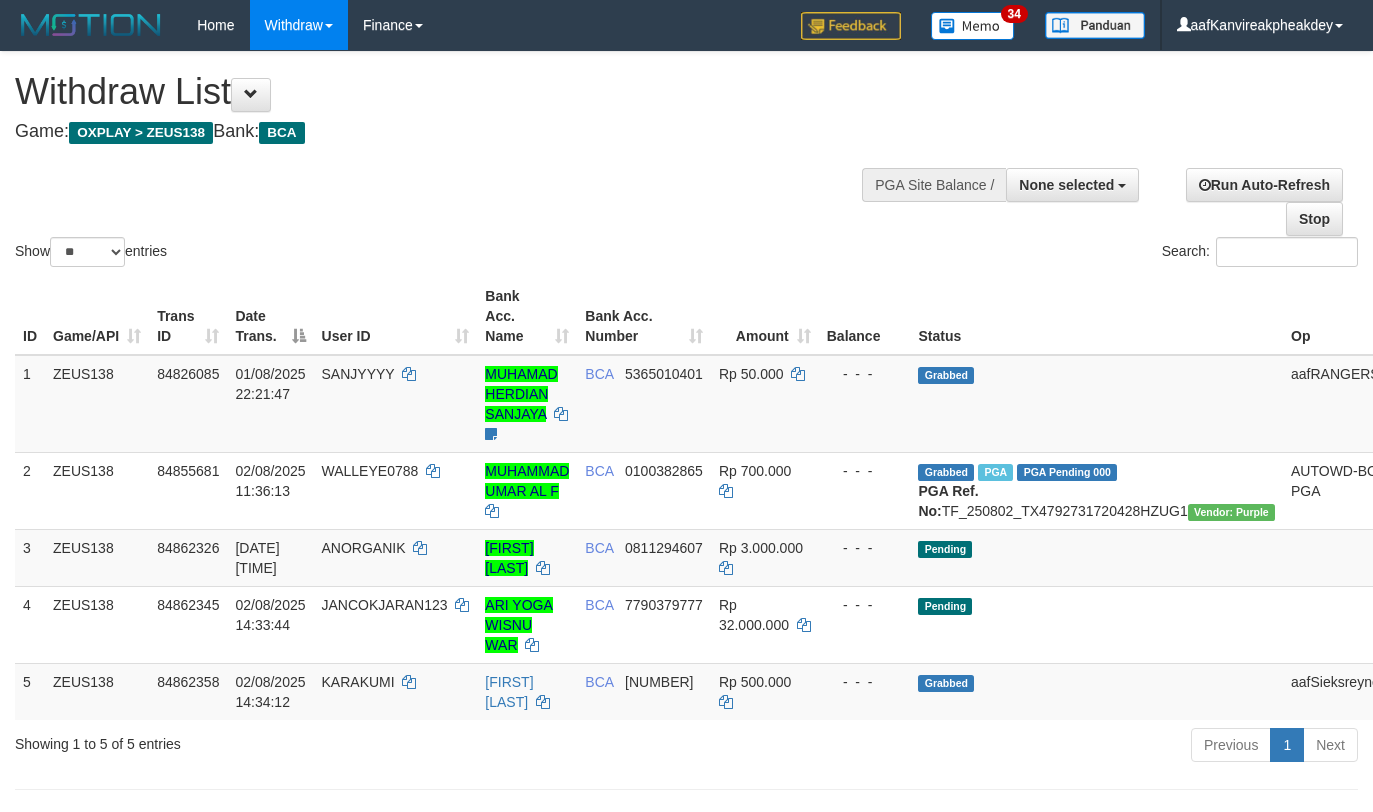 select 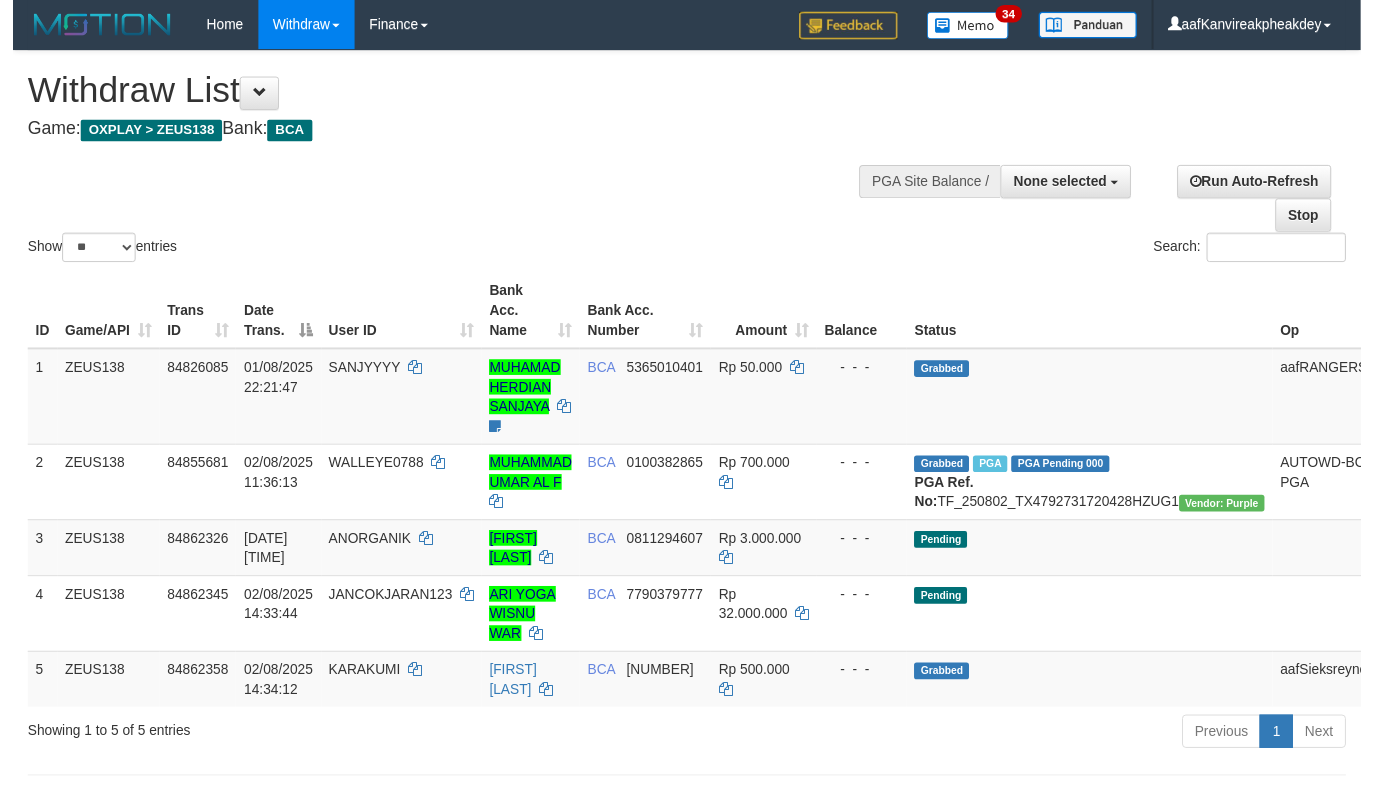 scroll, scrollTop: 0, scrollLeft: 0, axis: both 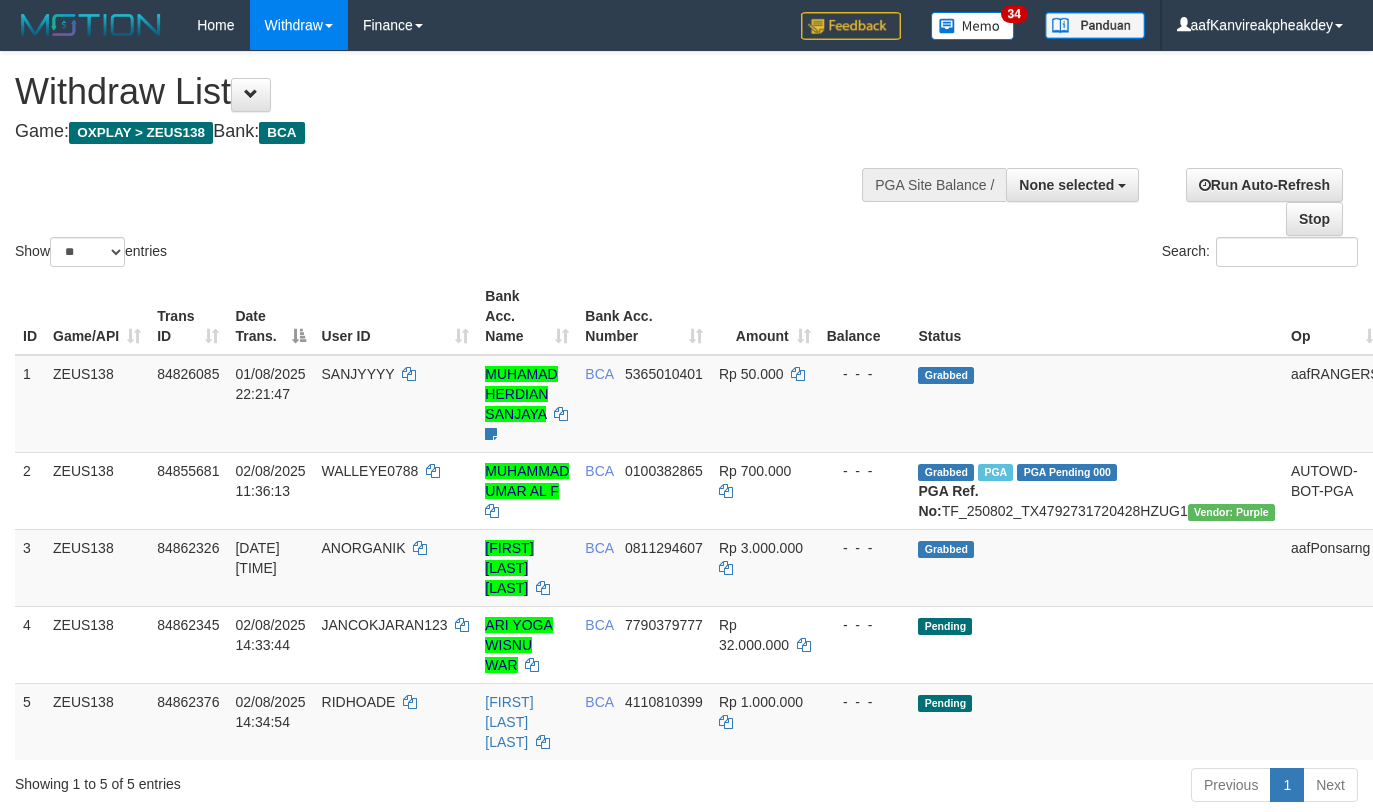 select 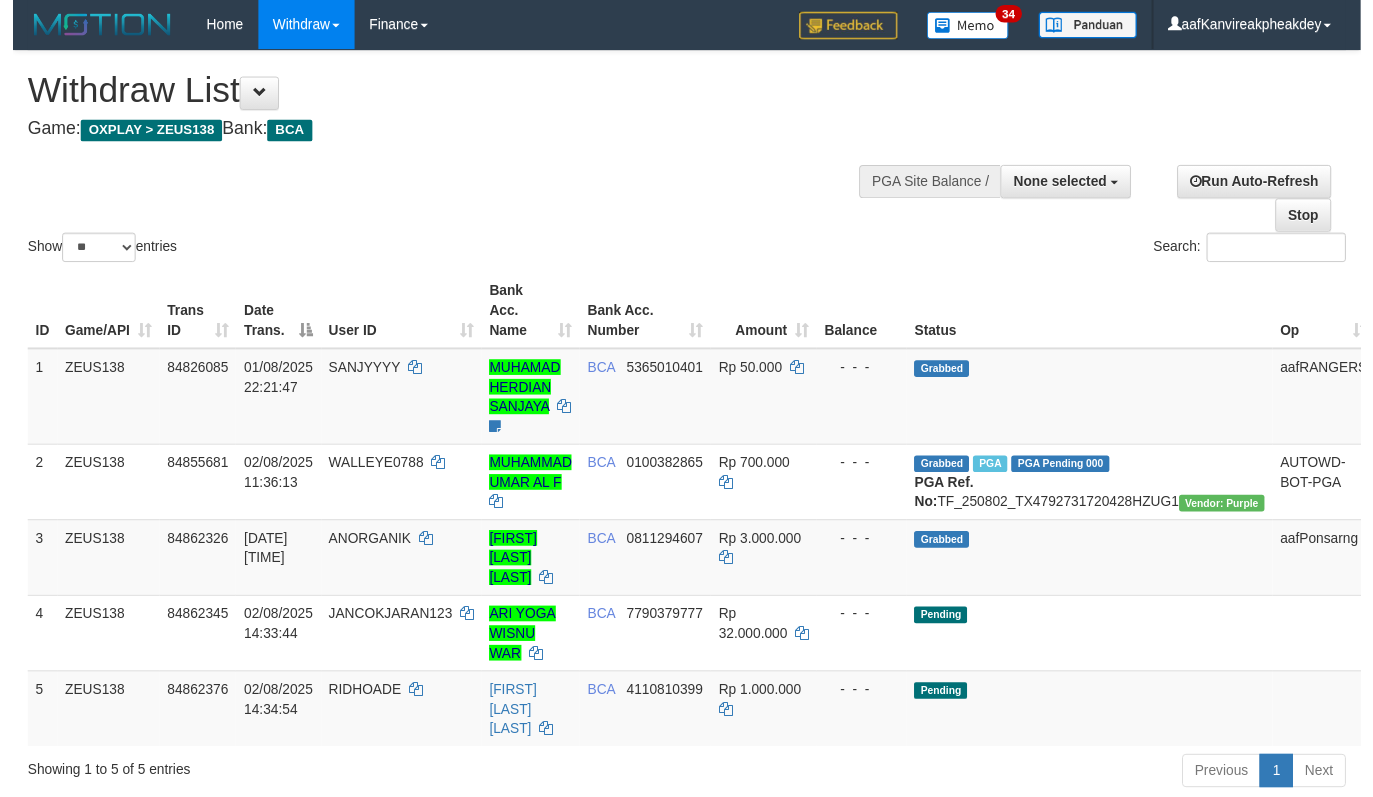 scroll, scrollTop: 0, scrollLeft: 0, axis: both 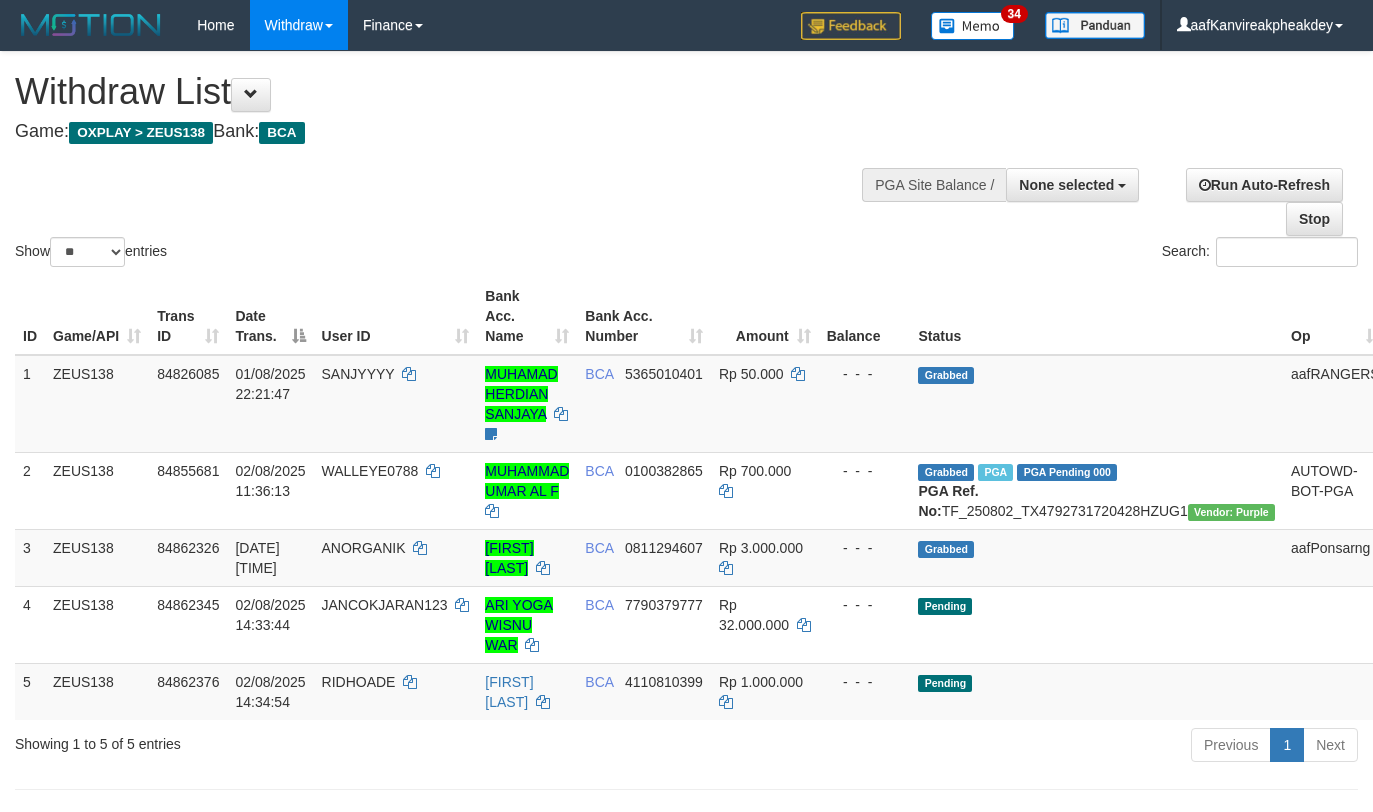 select 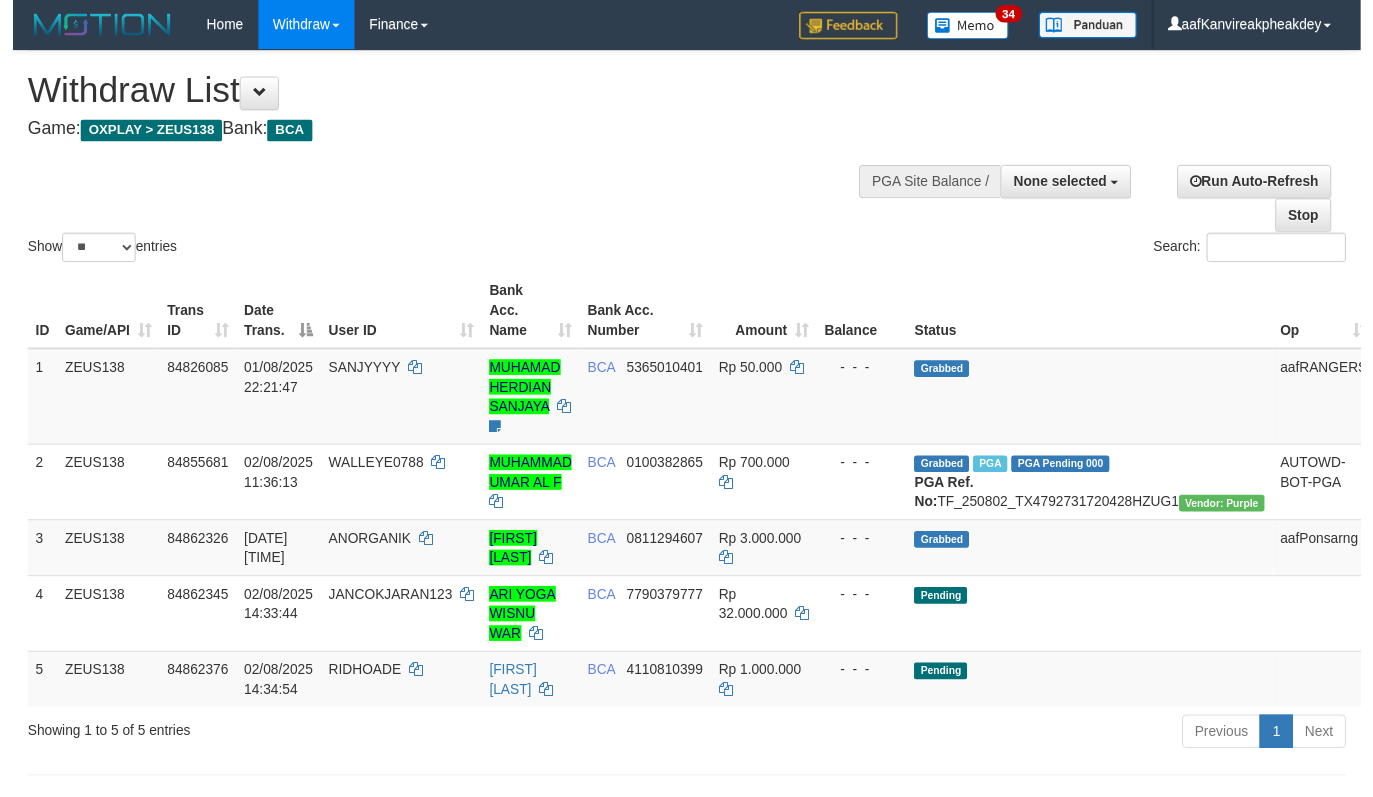 scroll, scrollTop: 0, scrollLeft: 0, axis: both 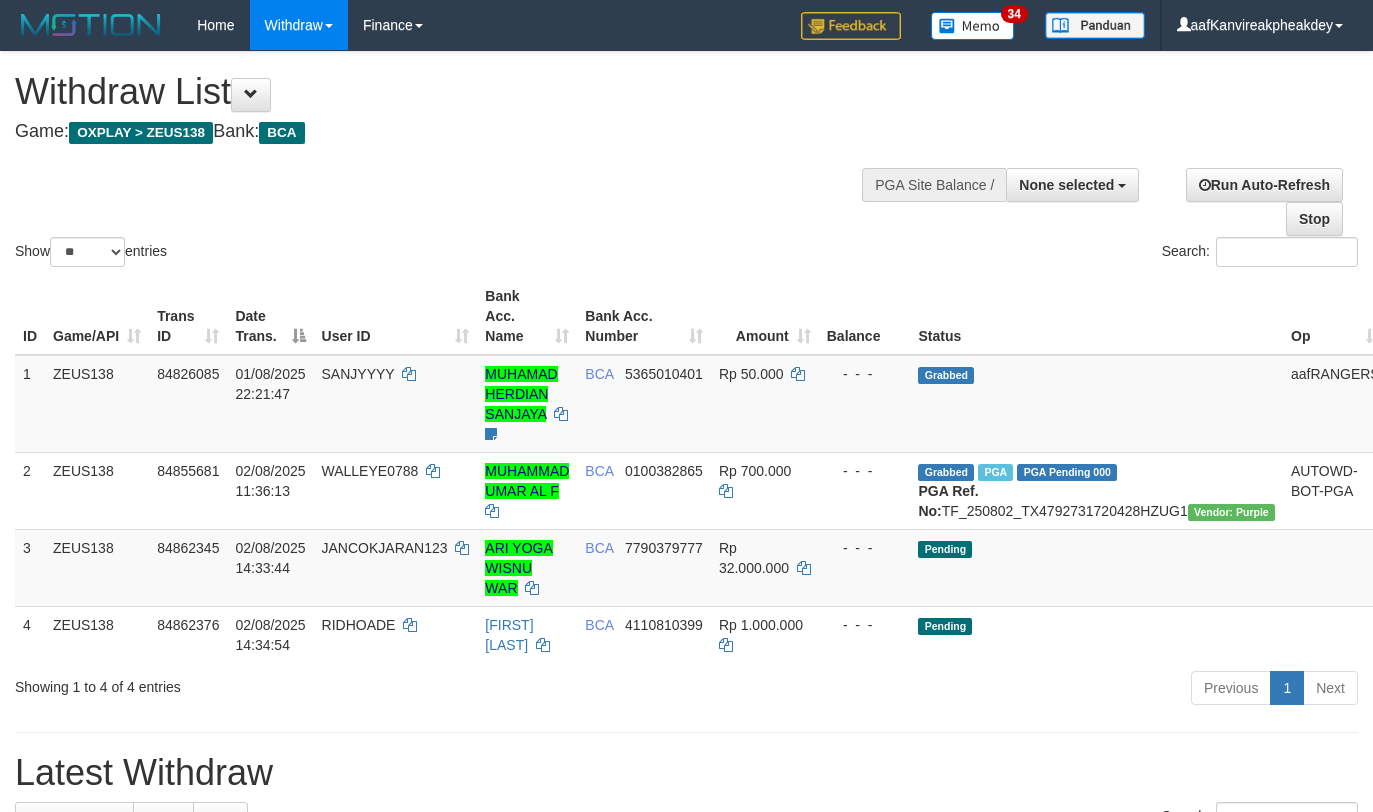 select 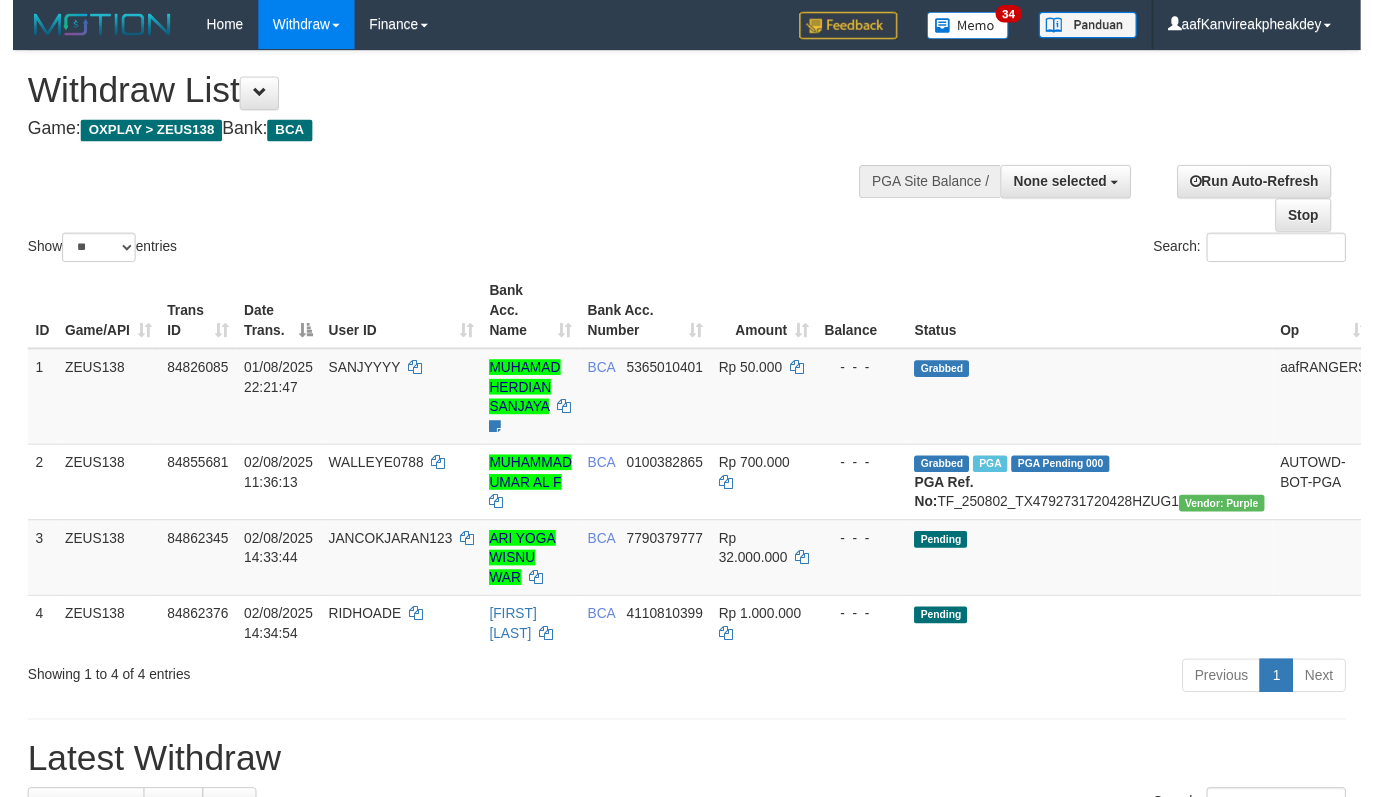scroll, scrollTop: 0, scrollLeft: 0, axis: both 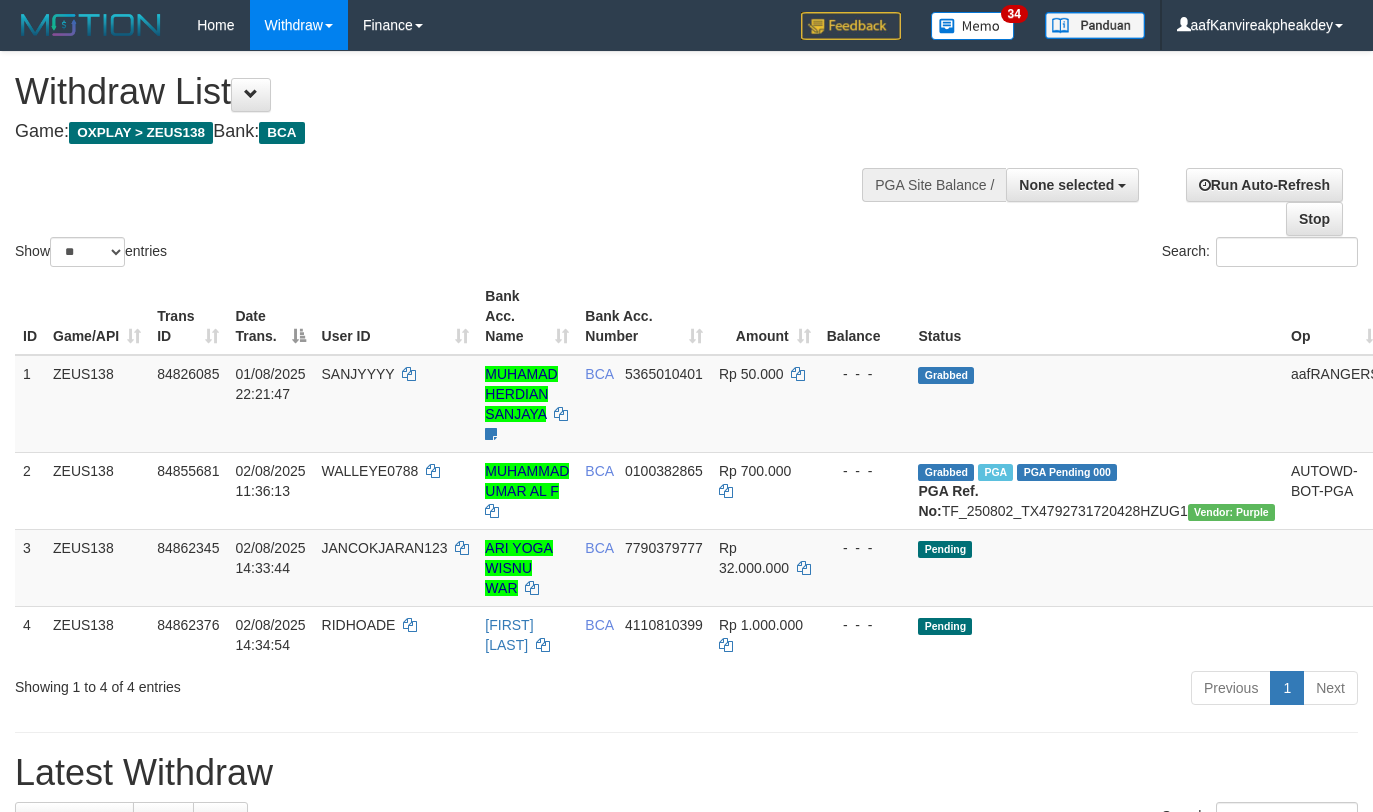 select 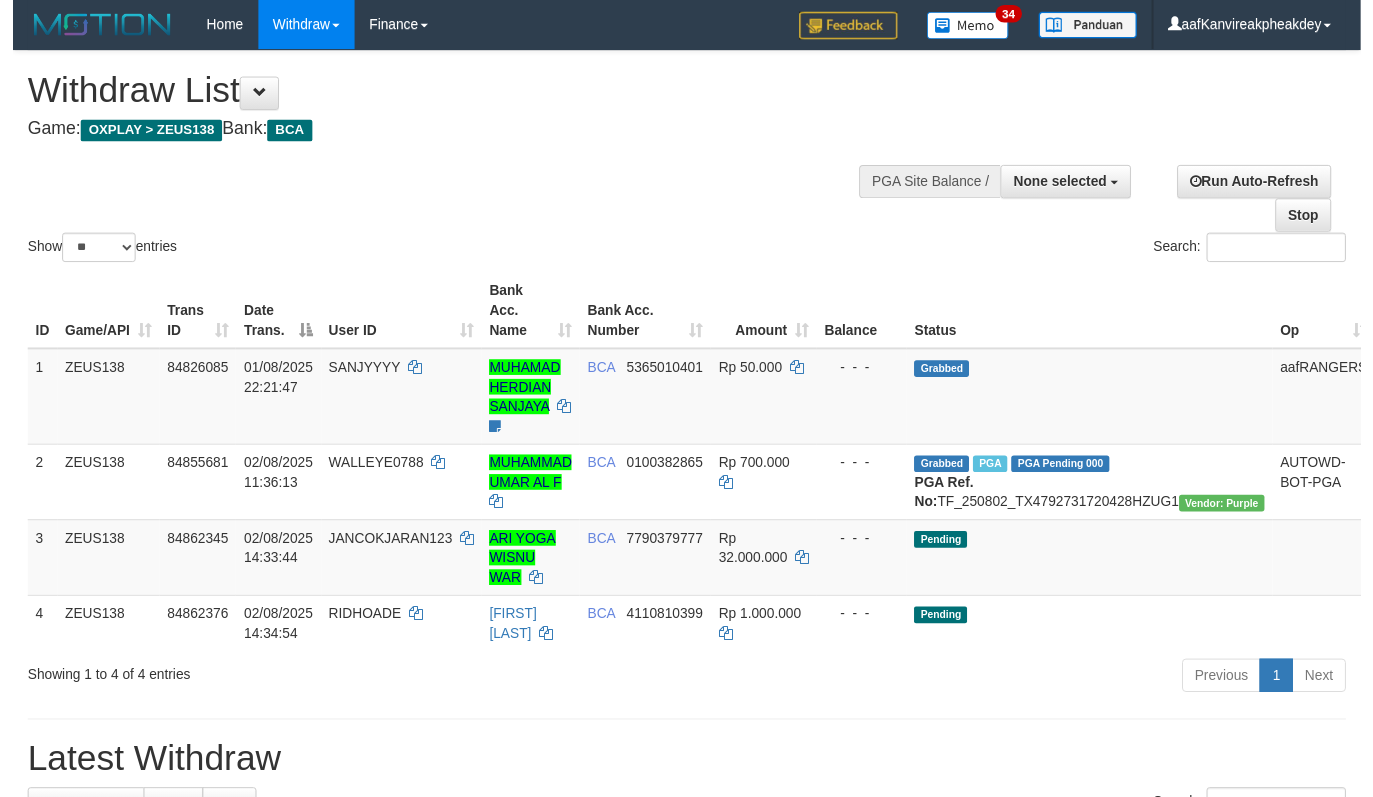 scroll, scrollTop: 0, scrollLeft: 0, axis: both 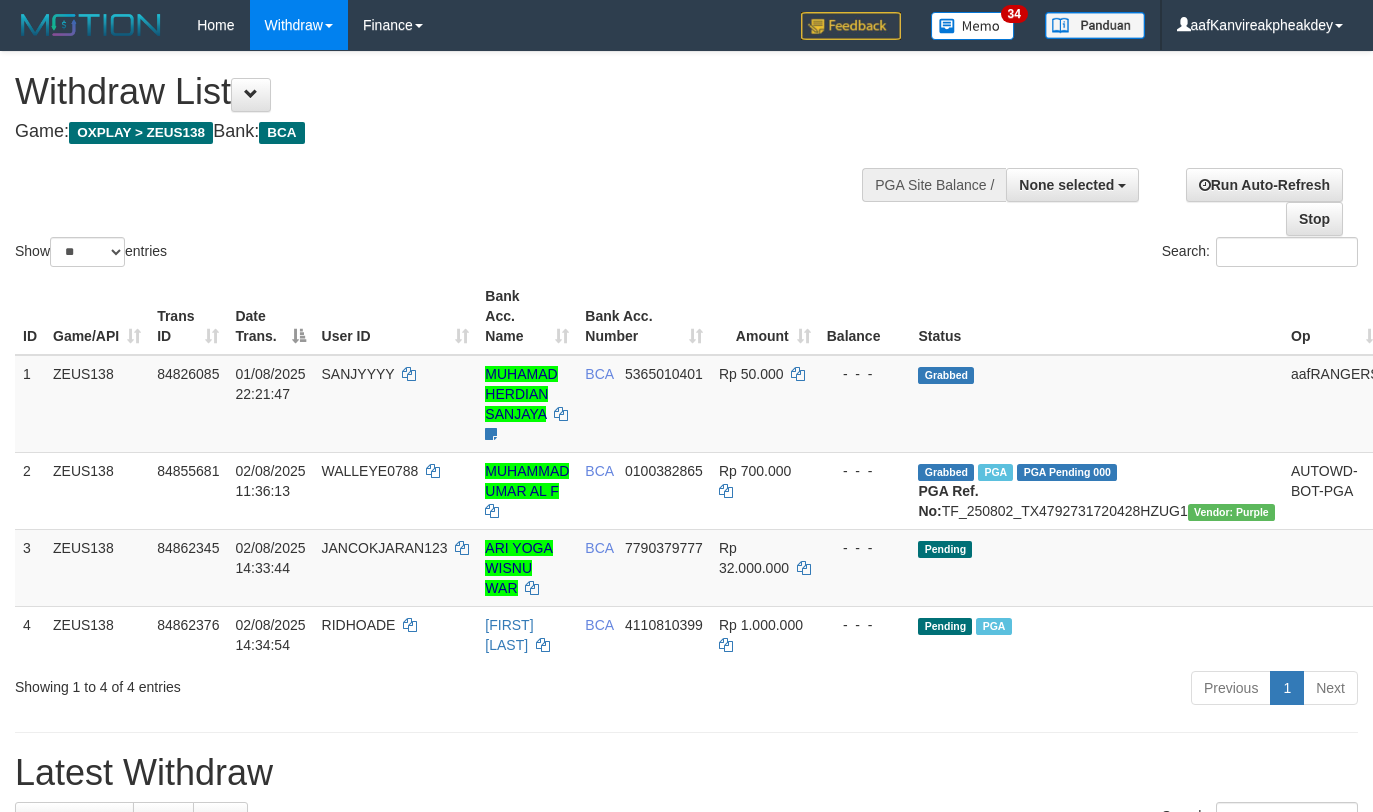 select 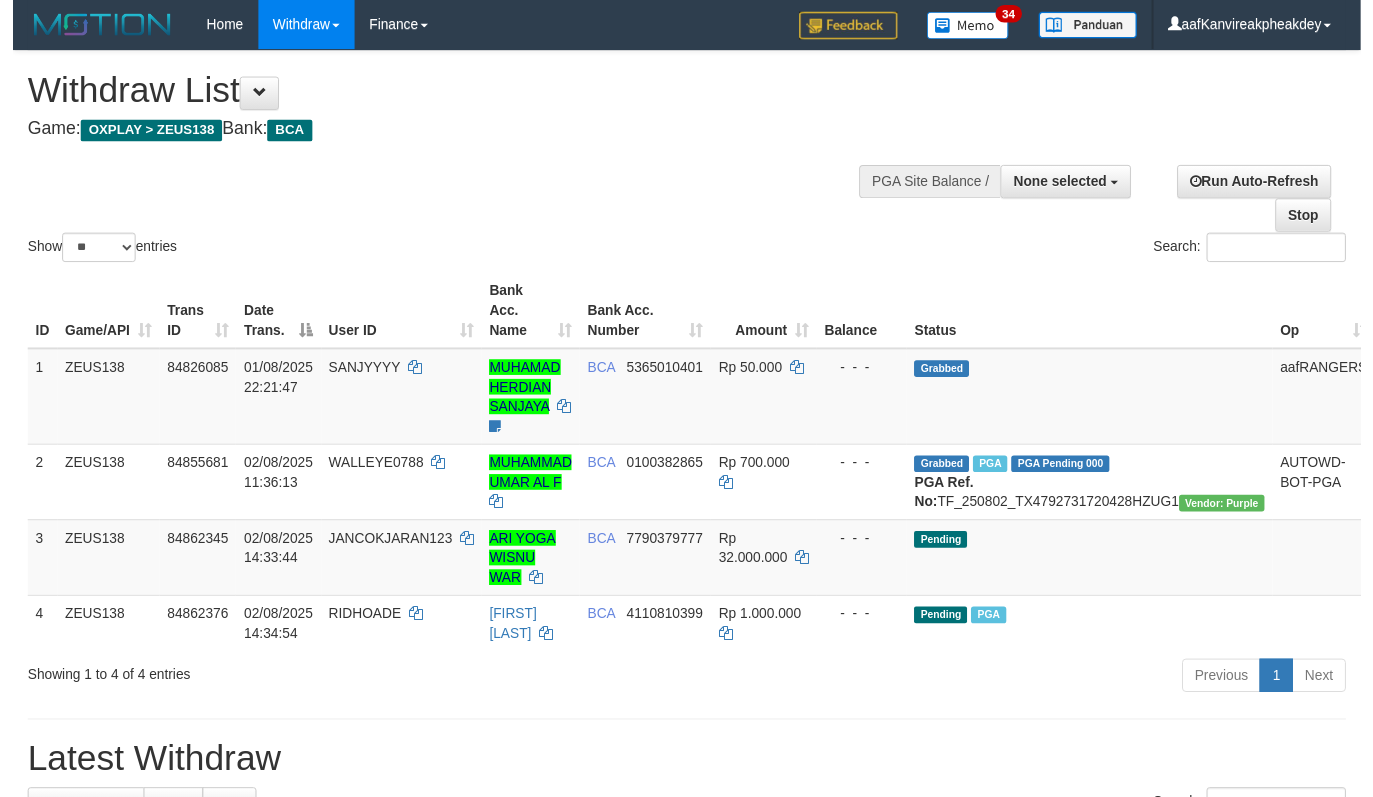 scroll, scrollTop: 0, scrollLeft: 0, axis: both 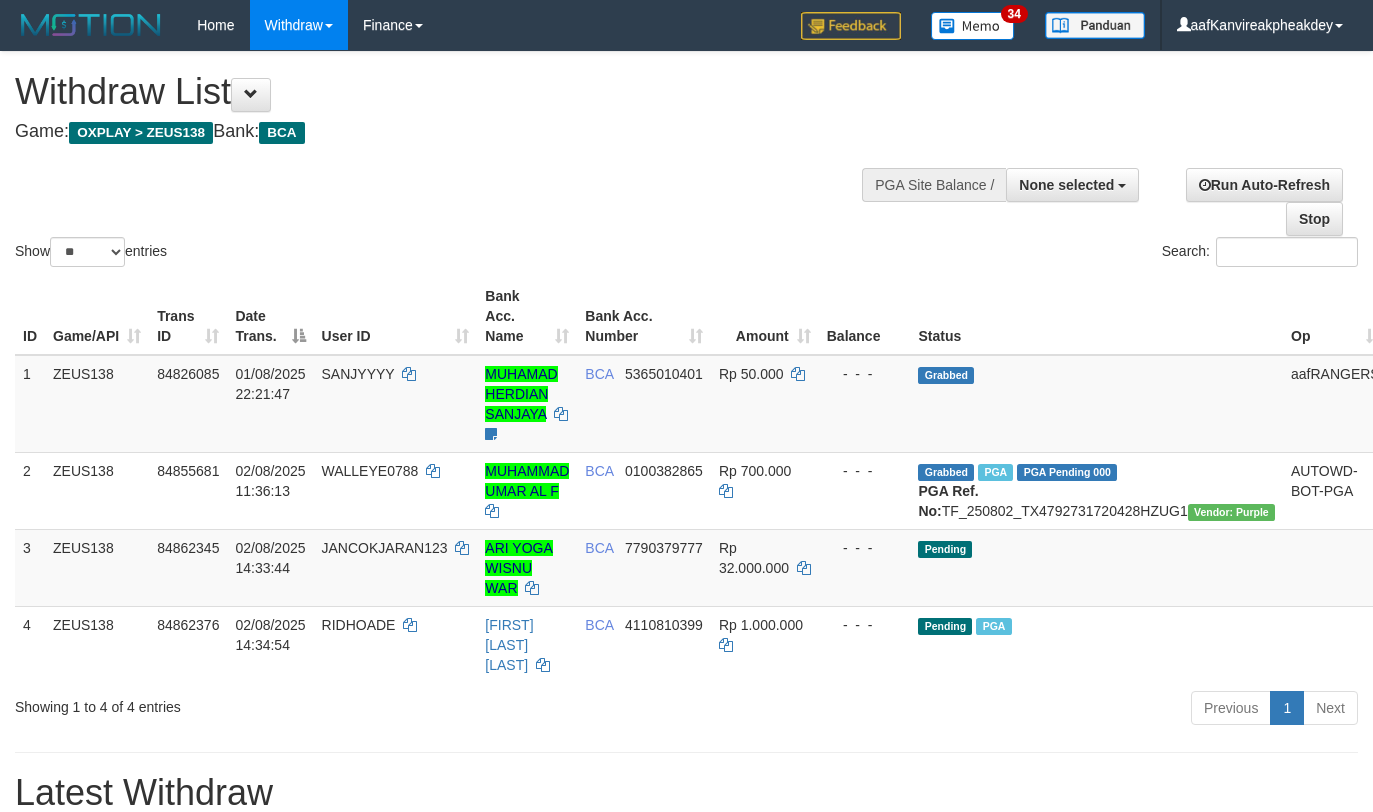 select 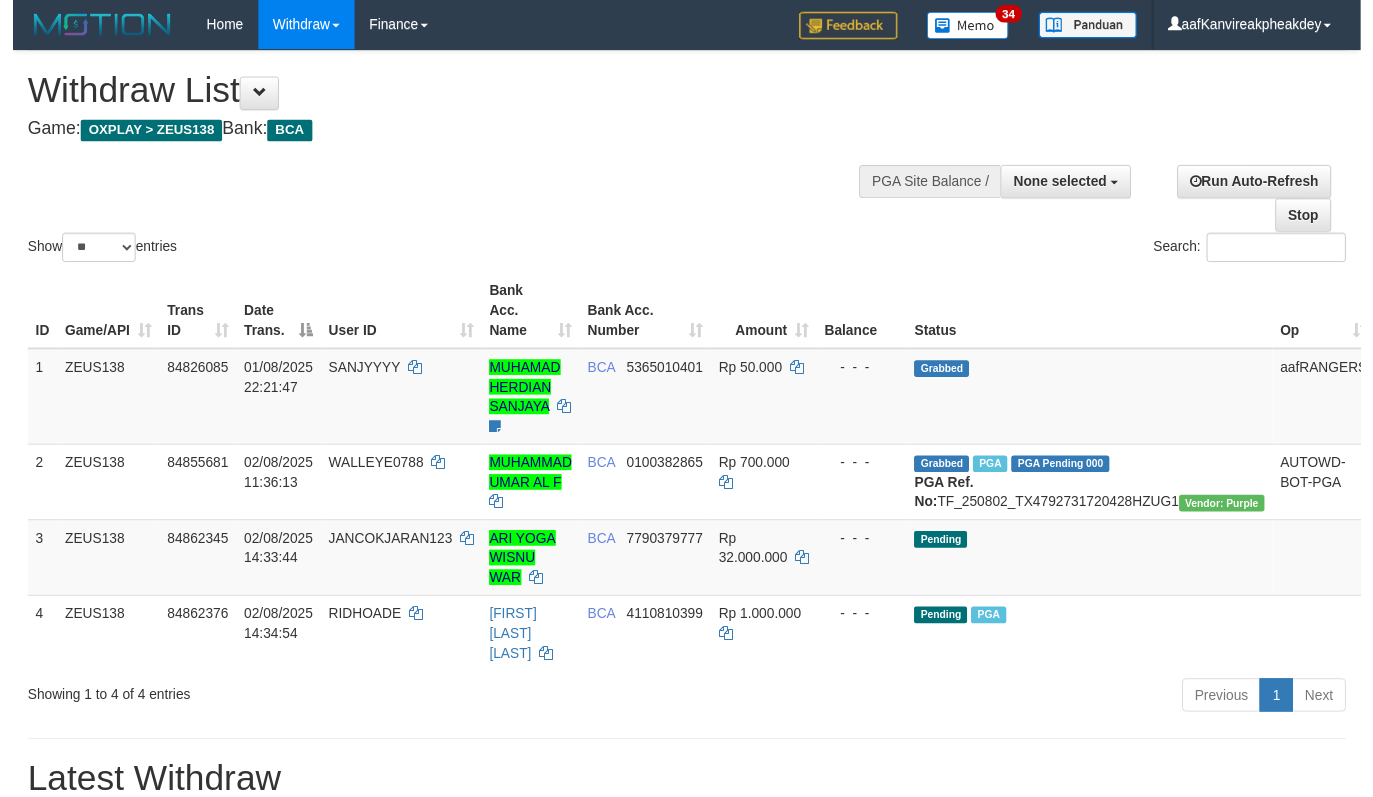 scroll, scrollTop: 0, scrollLeft: 0, axis: both 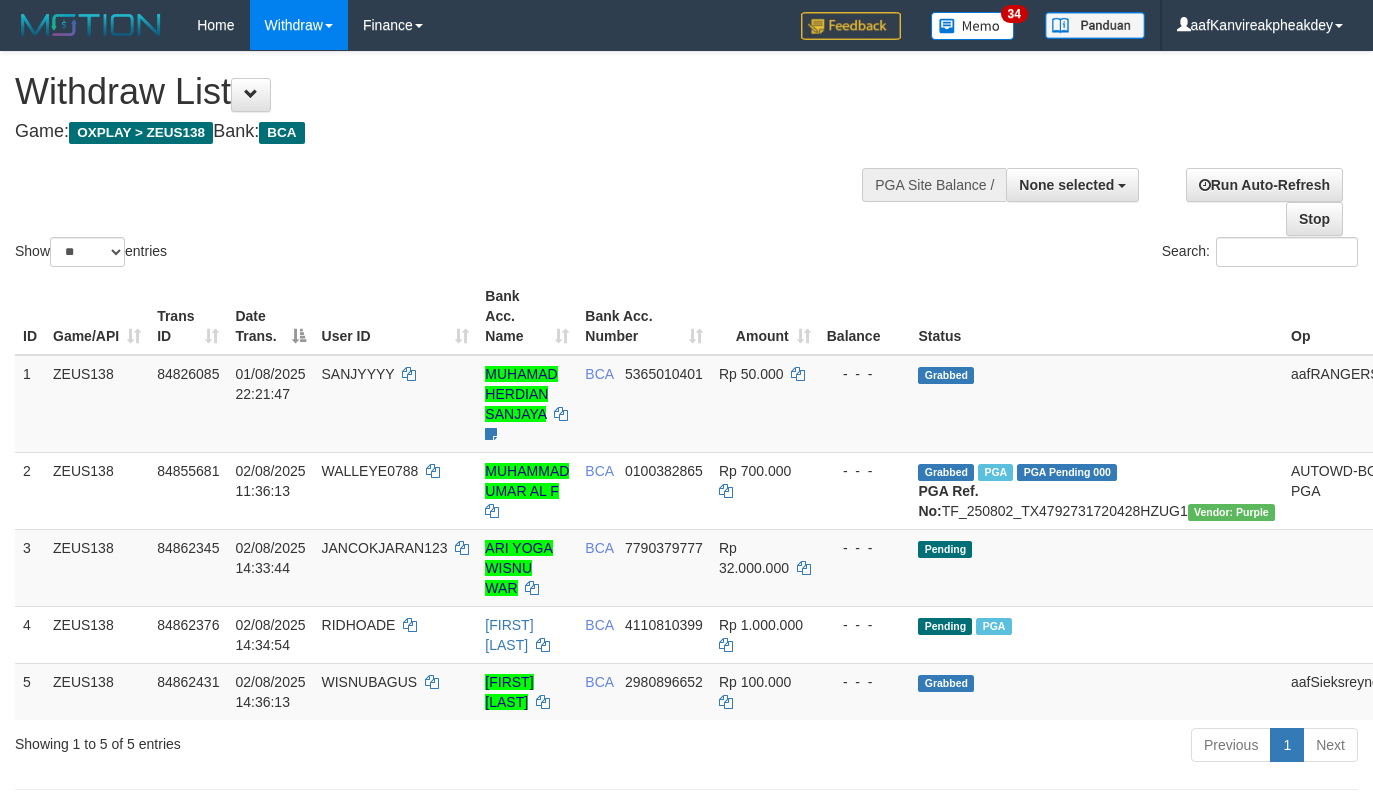 select 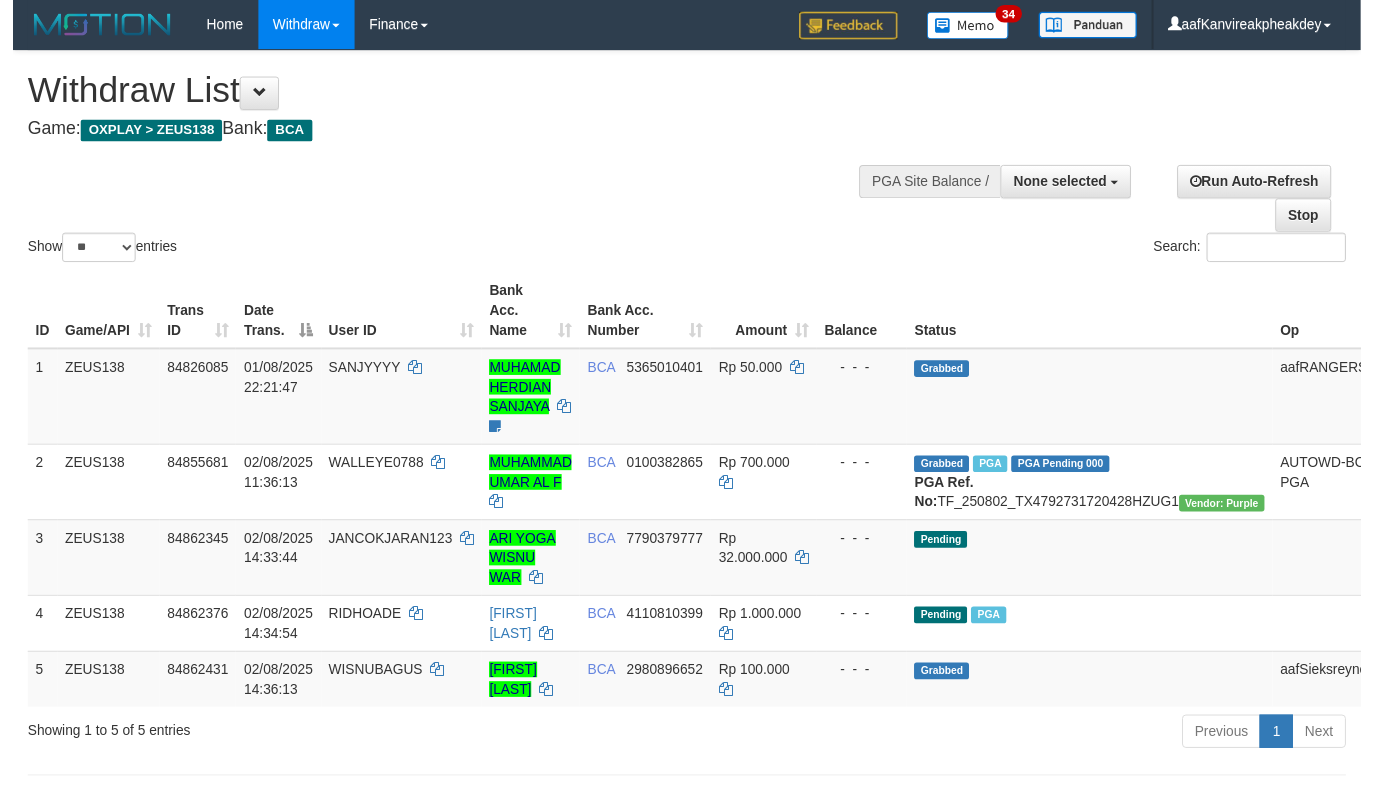 scroll, scrollTop: 0, scrollLeft: 0, axis: both 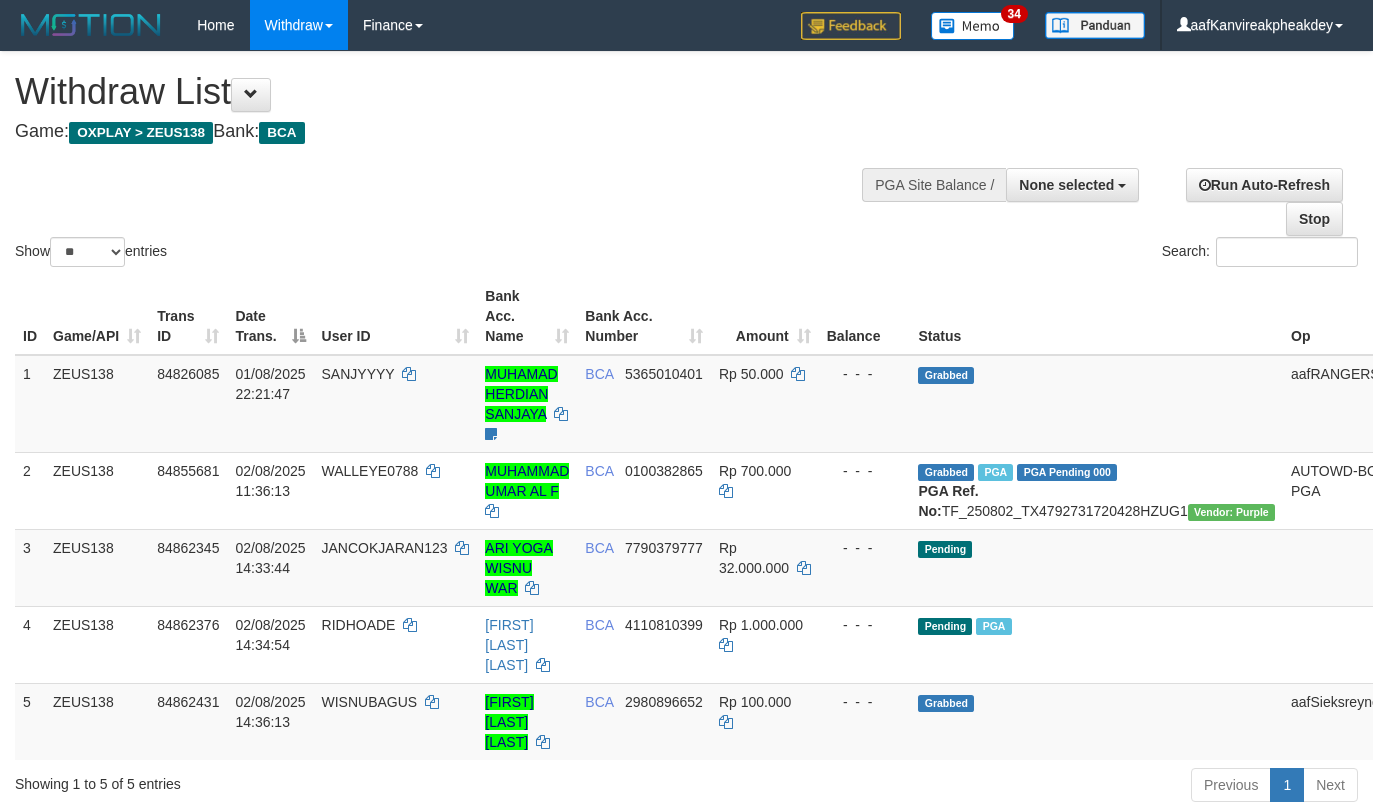 select 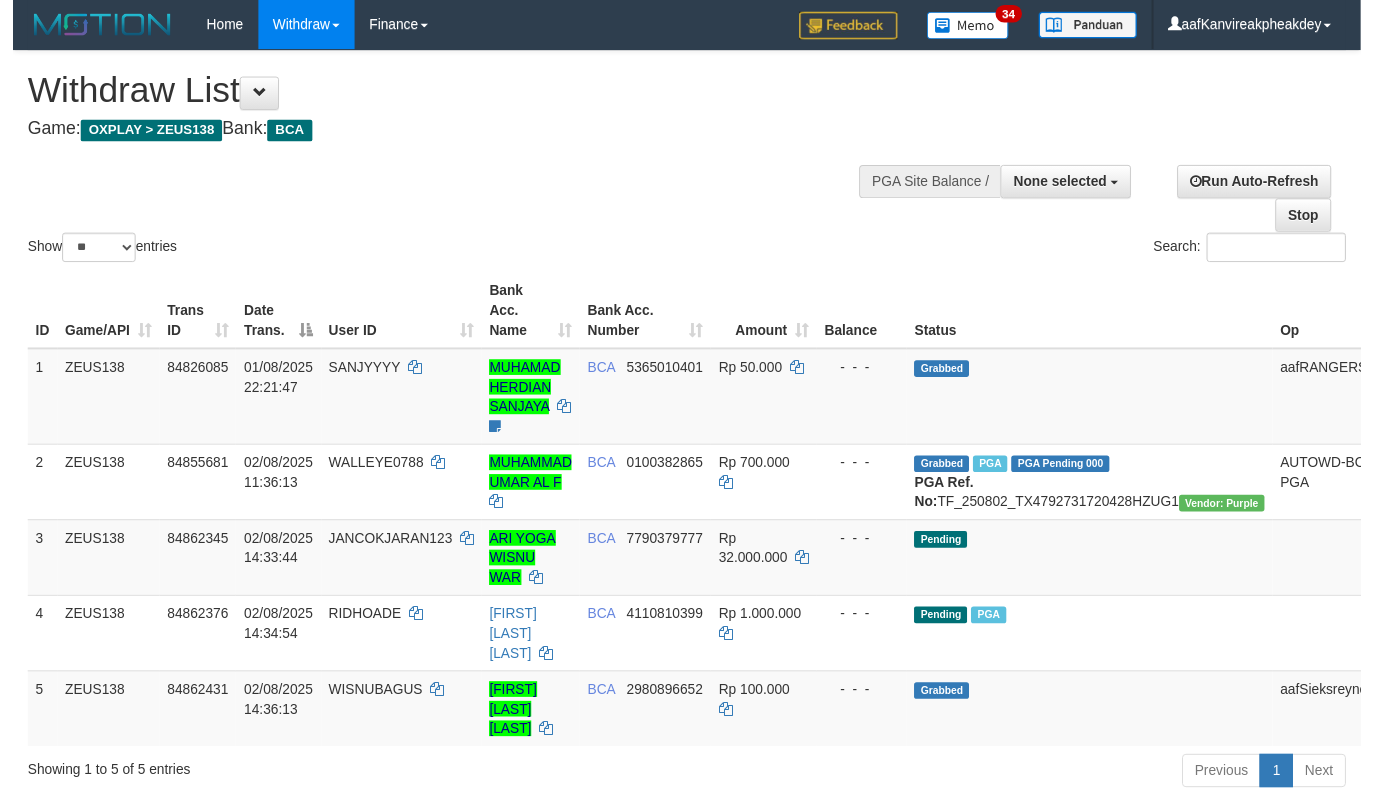 scroll, scrollTop: 0, scrollLeft: 0, axis: both 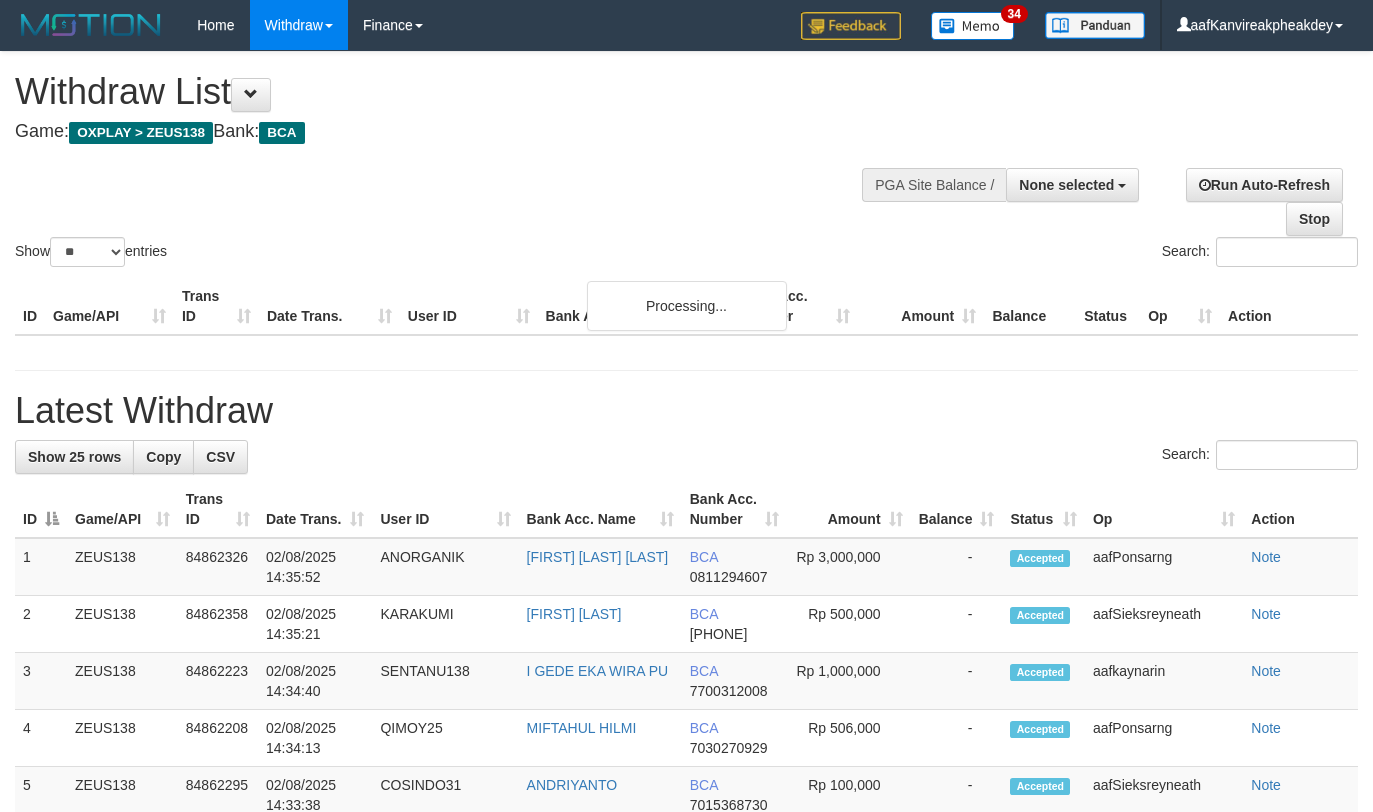 select 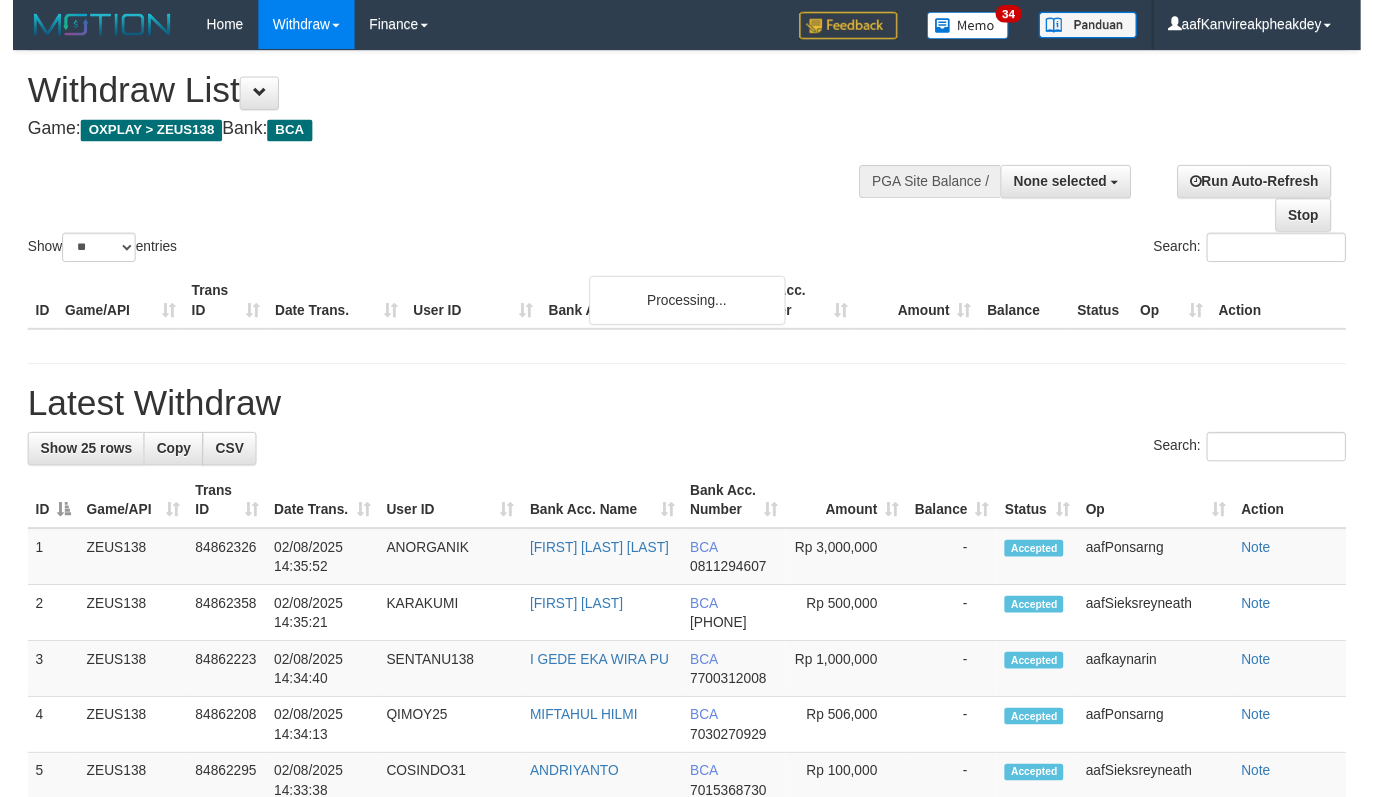 scroll, scrollTop: 0, scrollLeft: 0, axis: both 